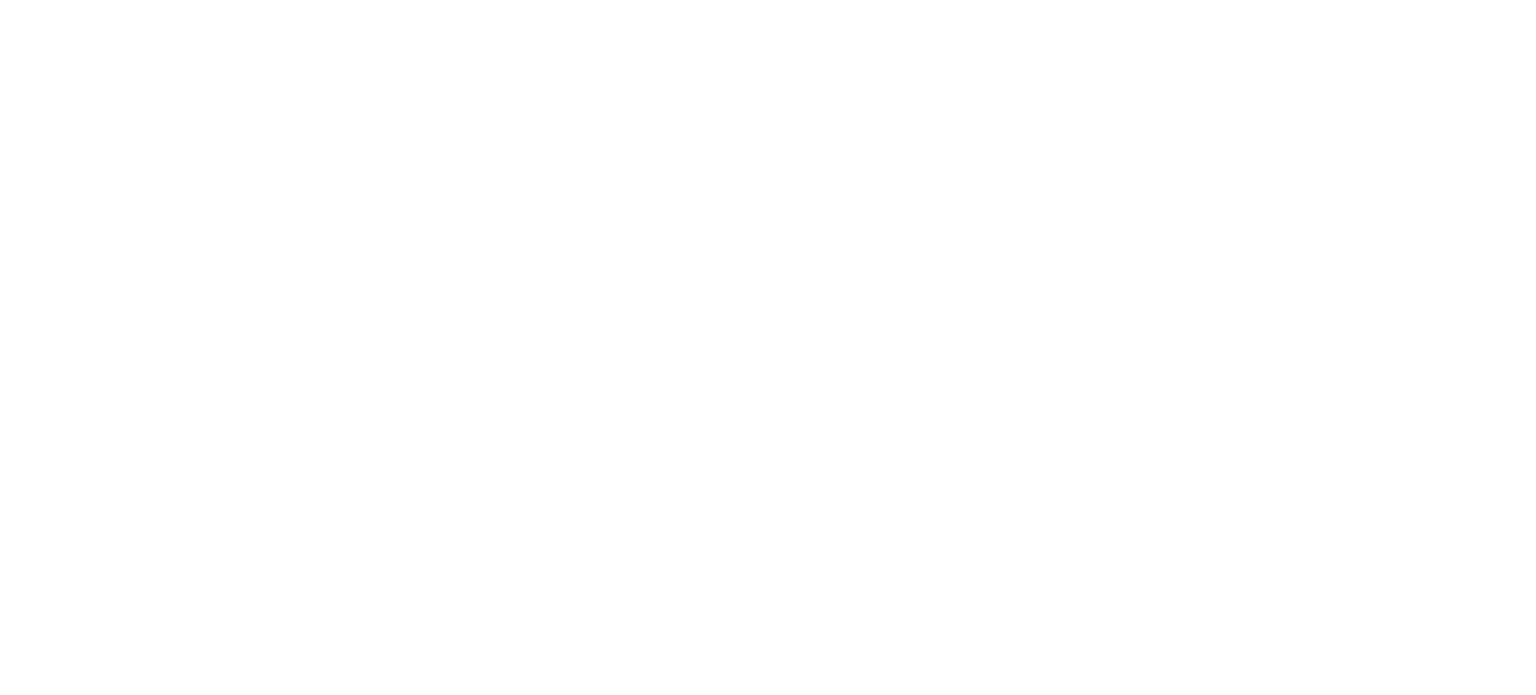 scroll, scrollTop: 0, scrollLeft: 0, axis: both 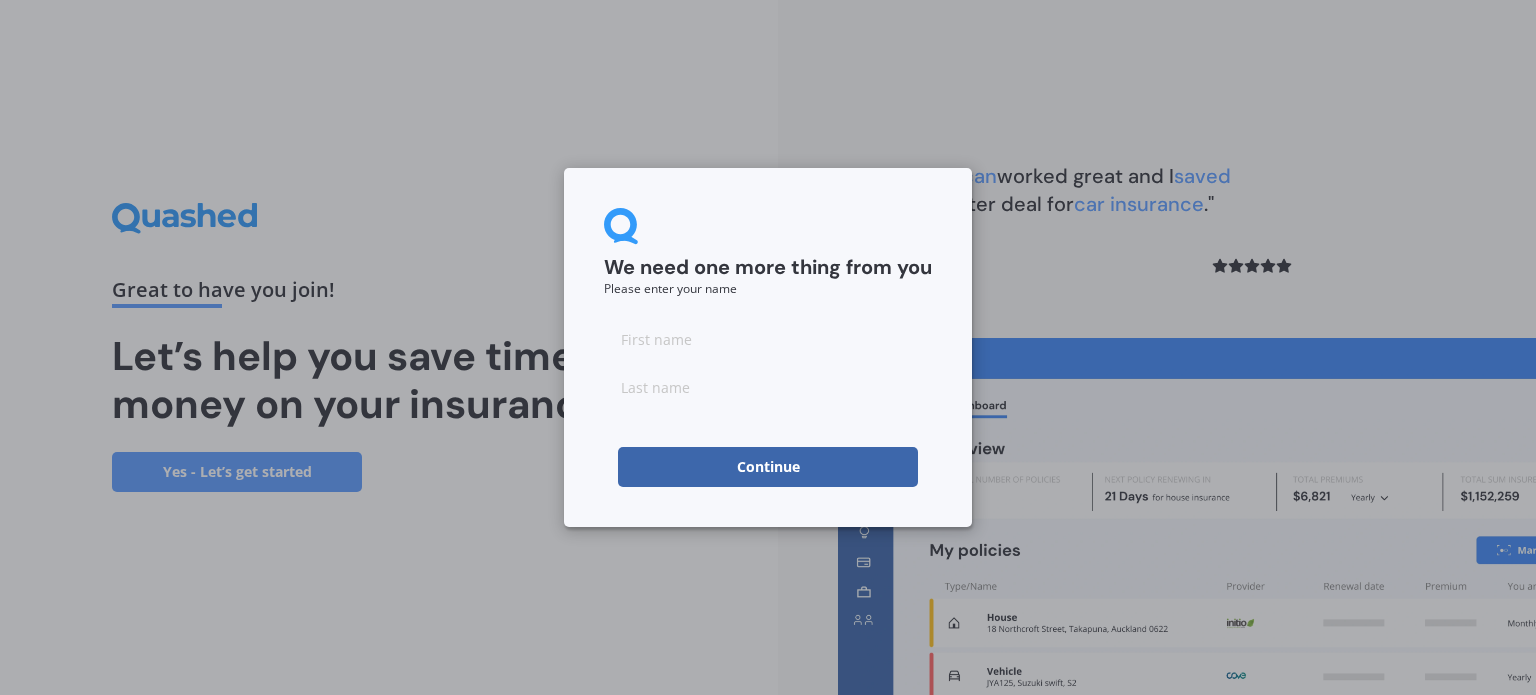 click at bounding box center [768, 339] 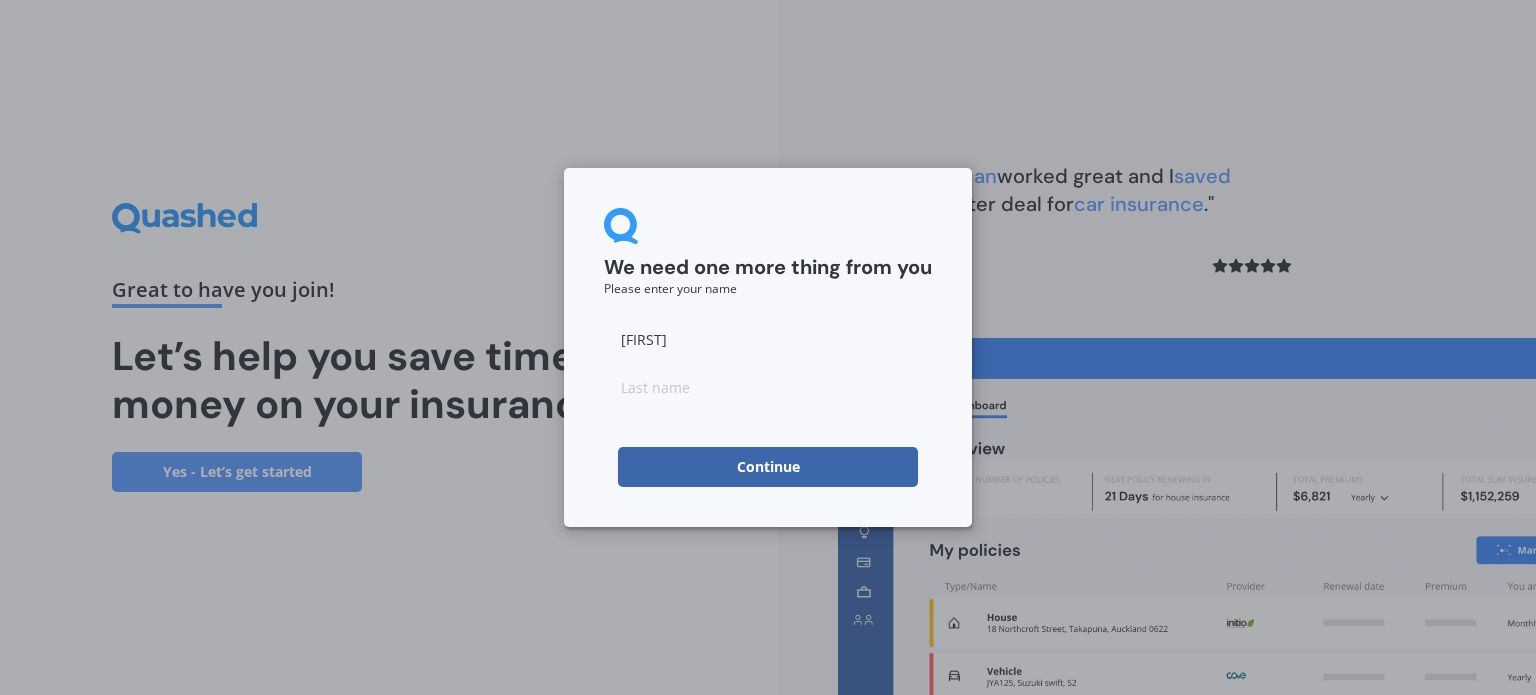 type on "[FIRST]" 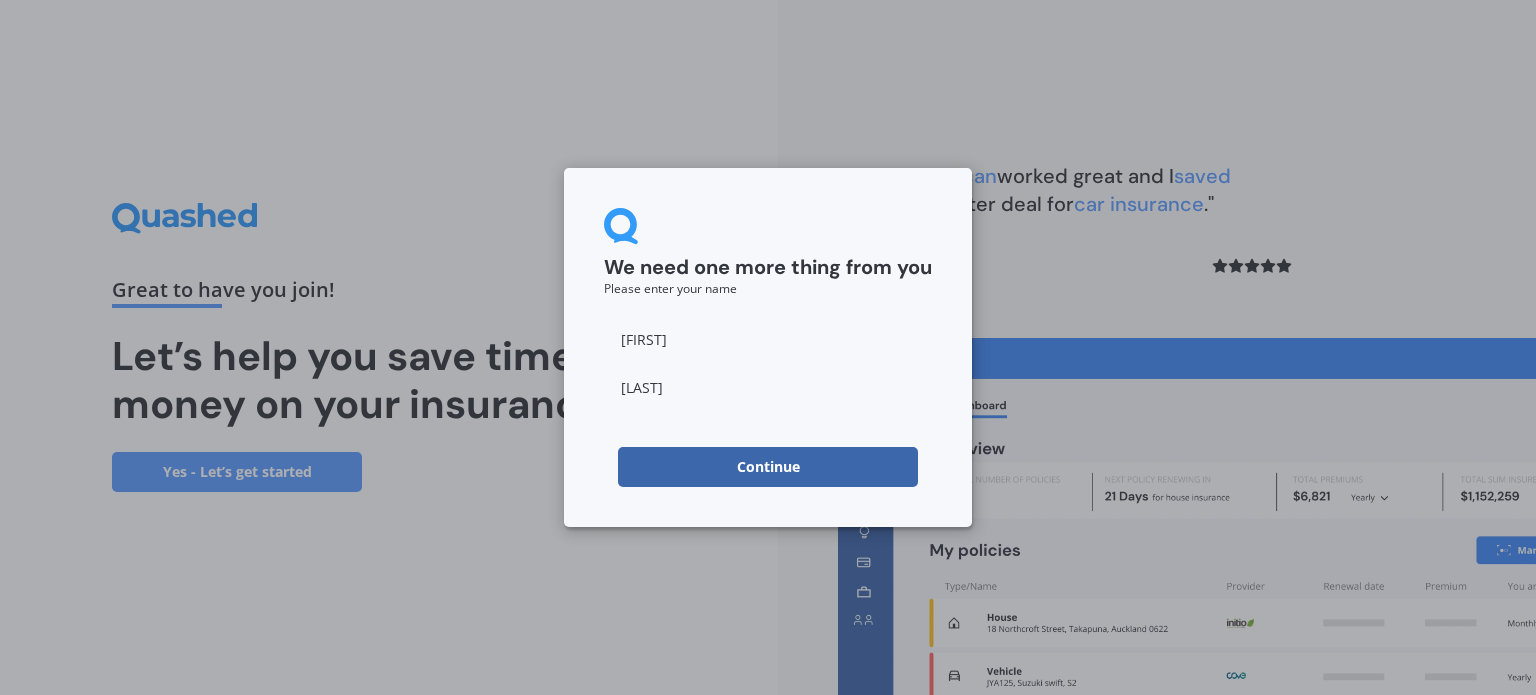 type on "[LAST]" 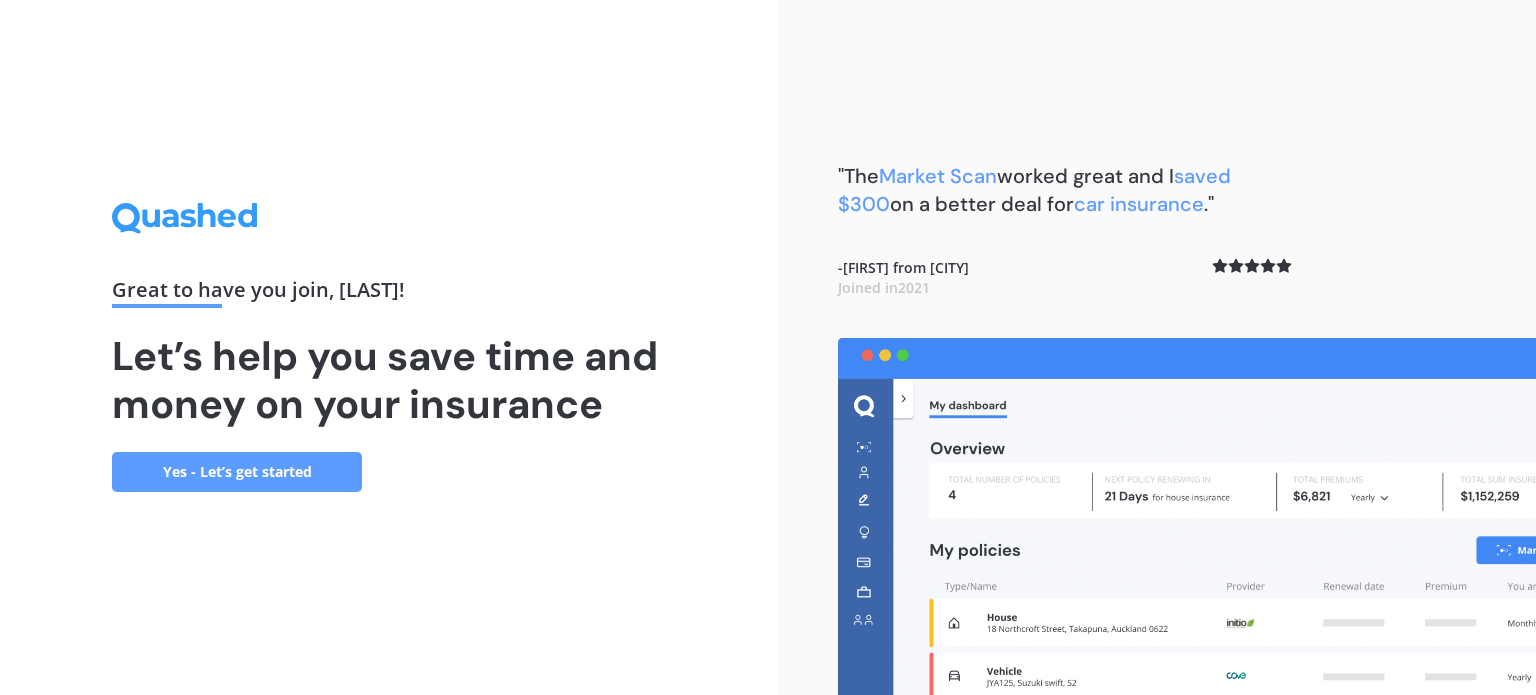 click on "Yes - Let’s get started" at bounding box center (237, 472) 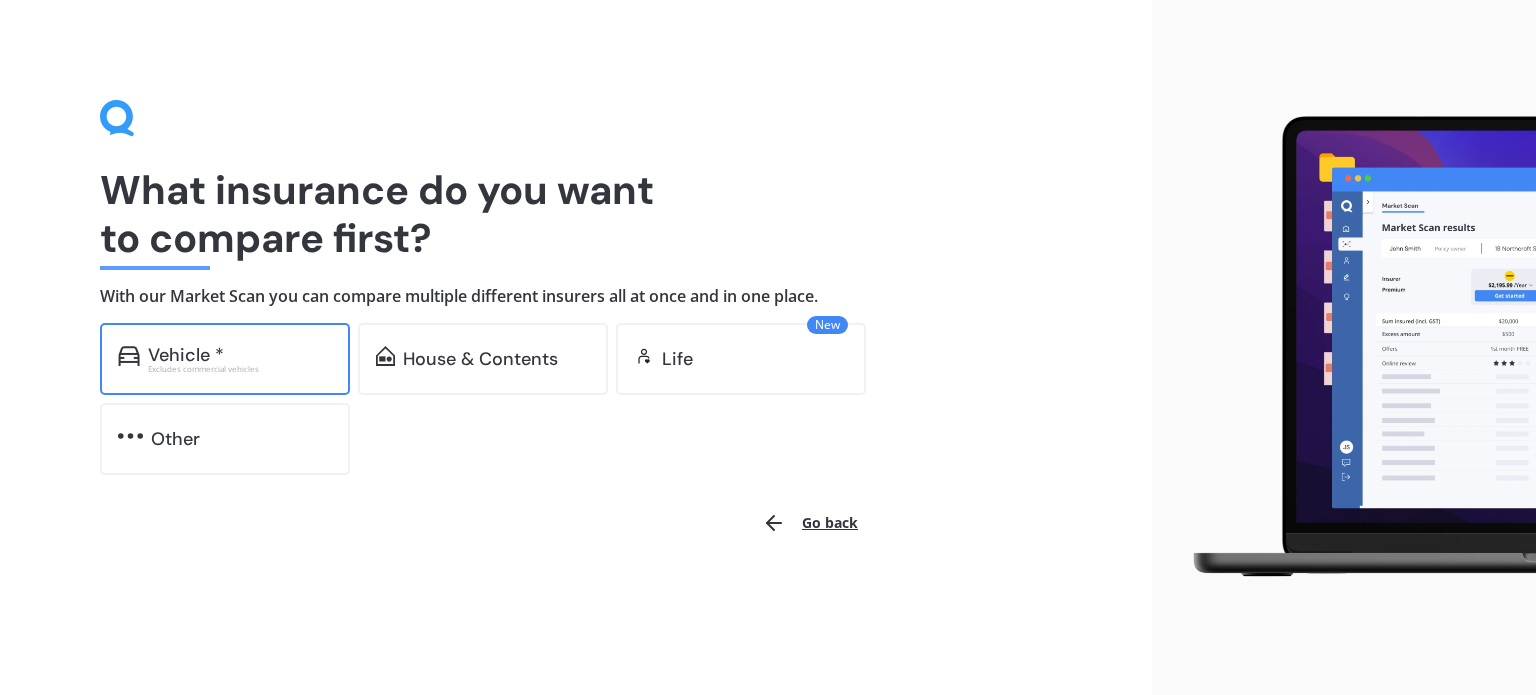 click on "Vehicle * Excludes commercial vehicles" at bounding box center (225, 359) 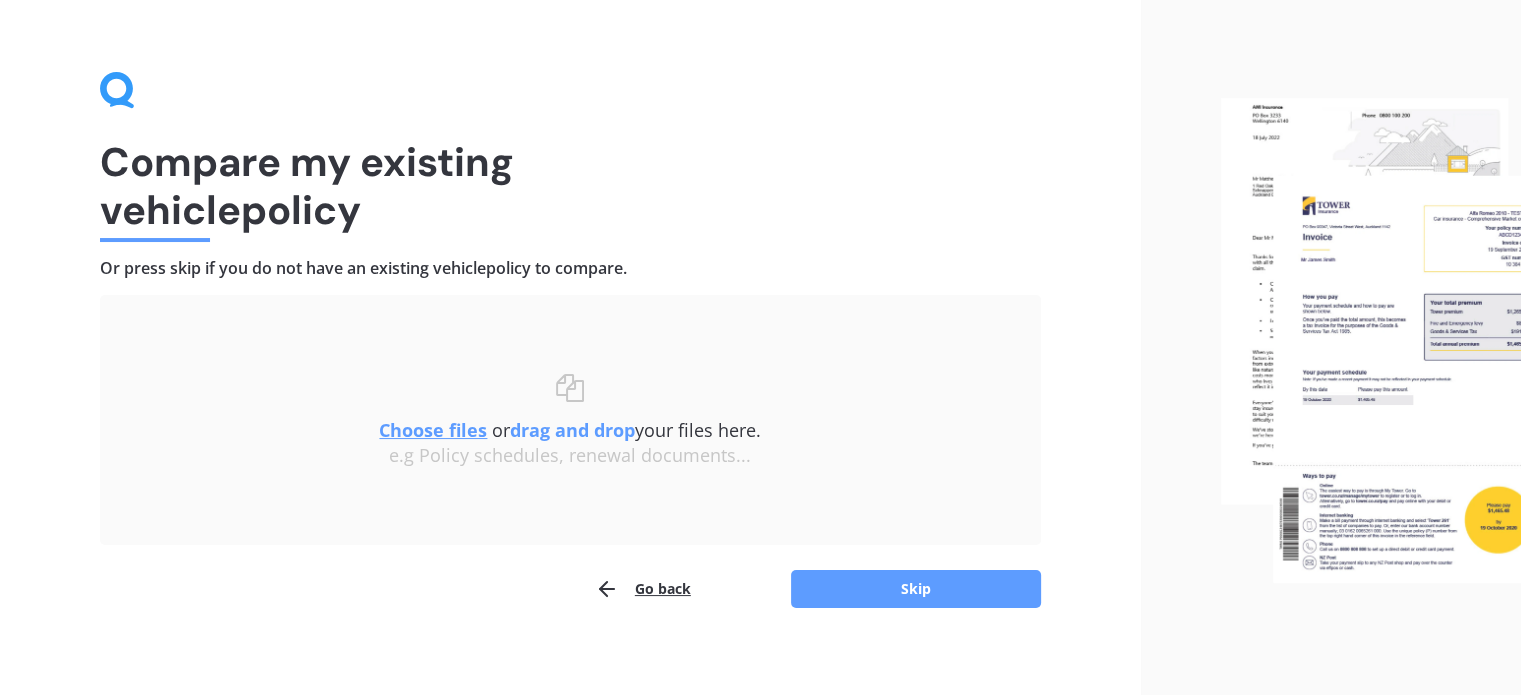 scroll, scrollTop: 41, scrollLeft: 0, axis: vertical 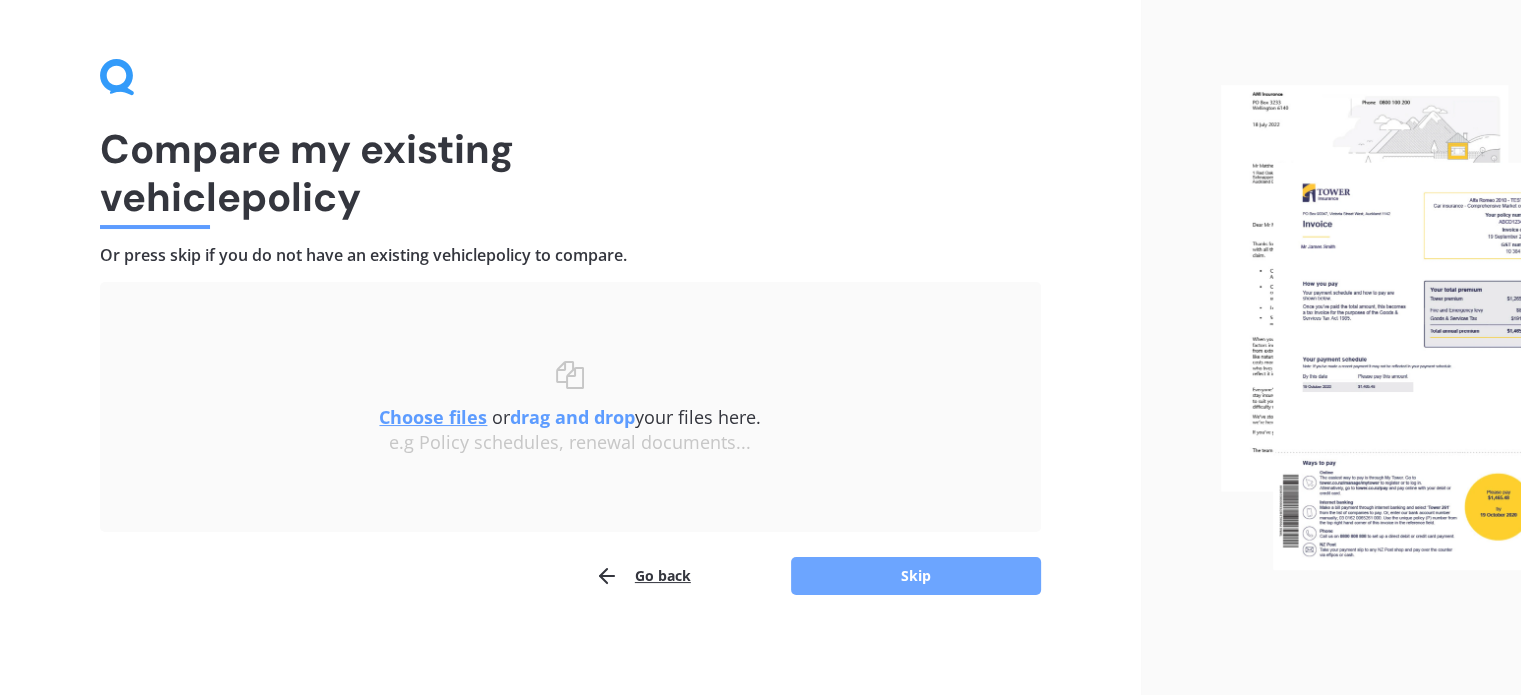 click on "Skip" at bounding box center [916, 576] 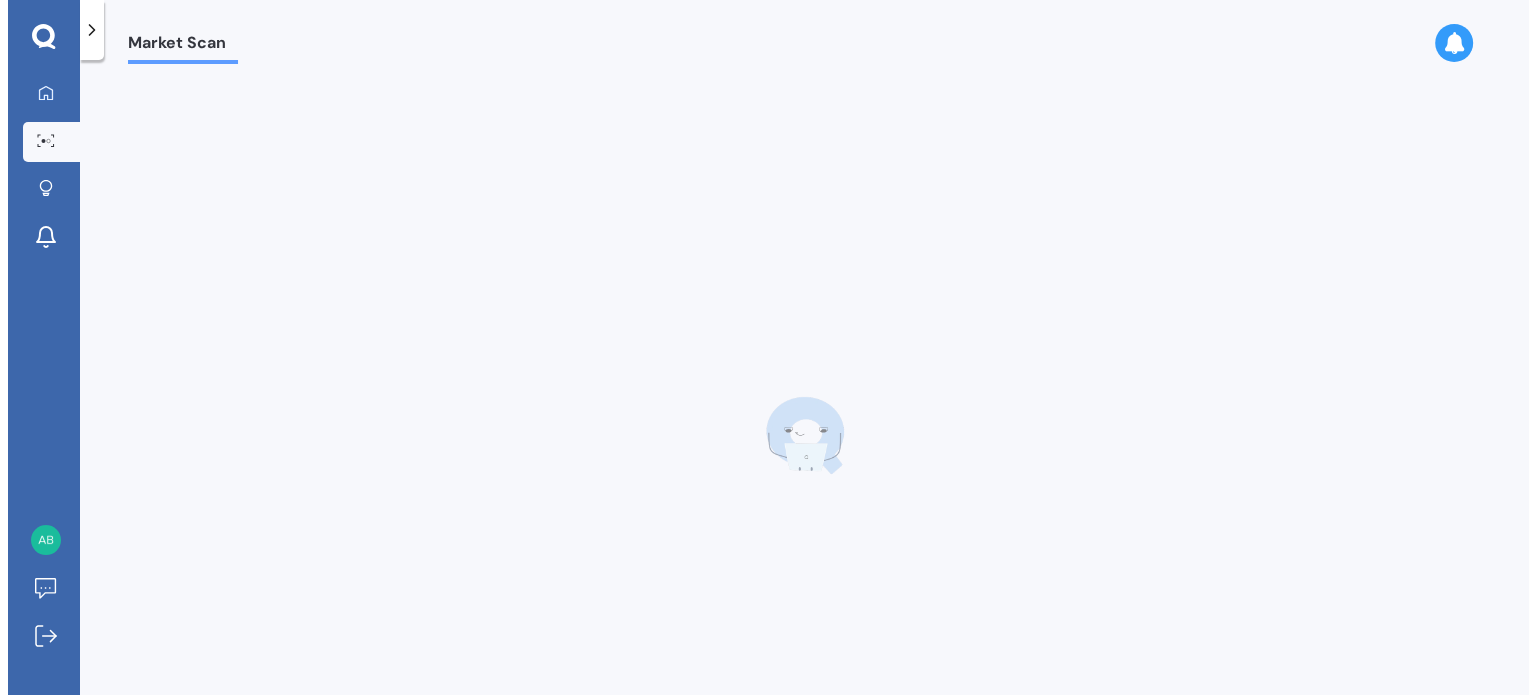 scroll, scrollTop: 0, scrollLeft: 0, axis: both 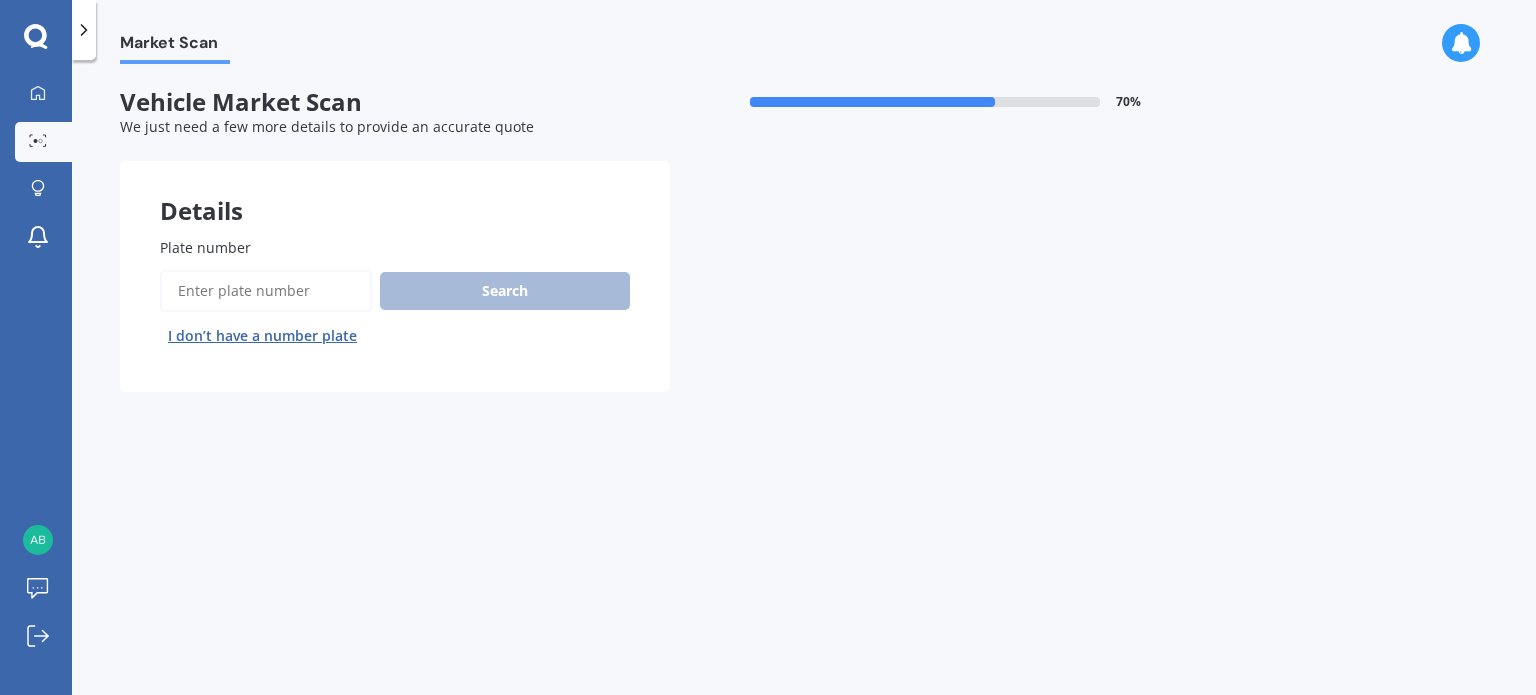 click on "Plate number" at bounding box center (266, 291) 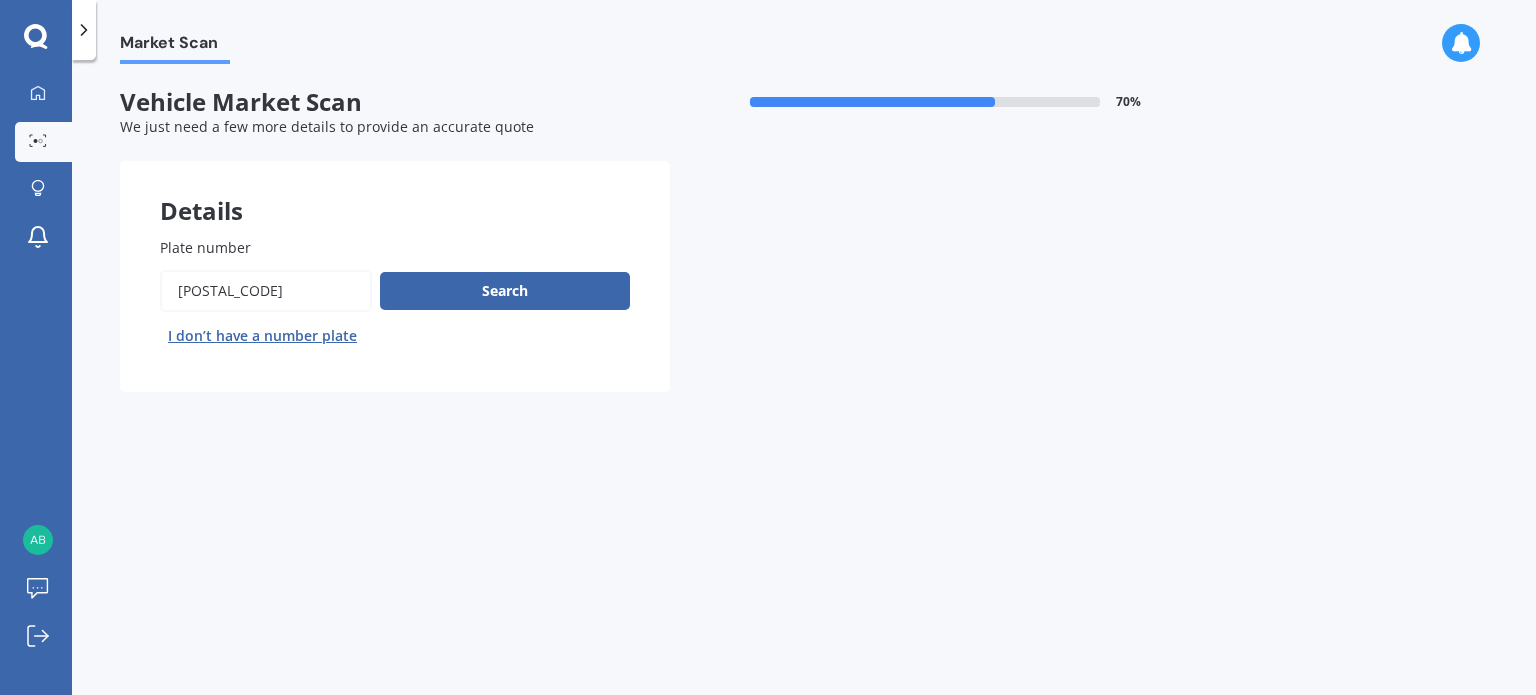 type on "[POSTAL_CODE]" 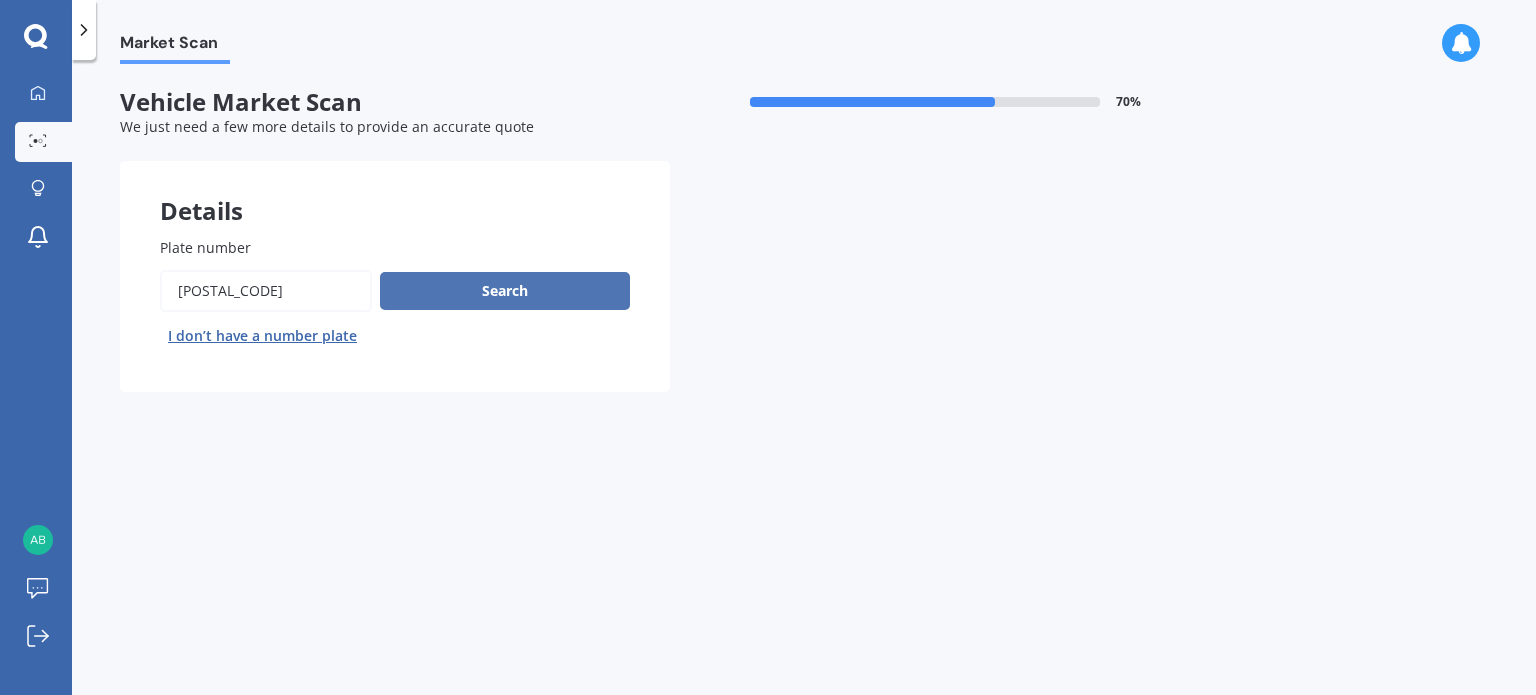 click on "Search" at bounding box center (505, 291) 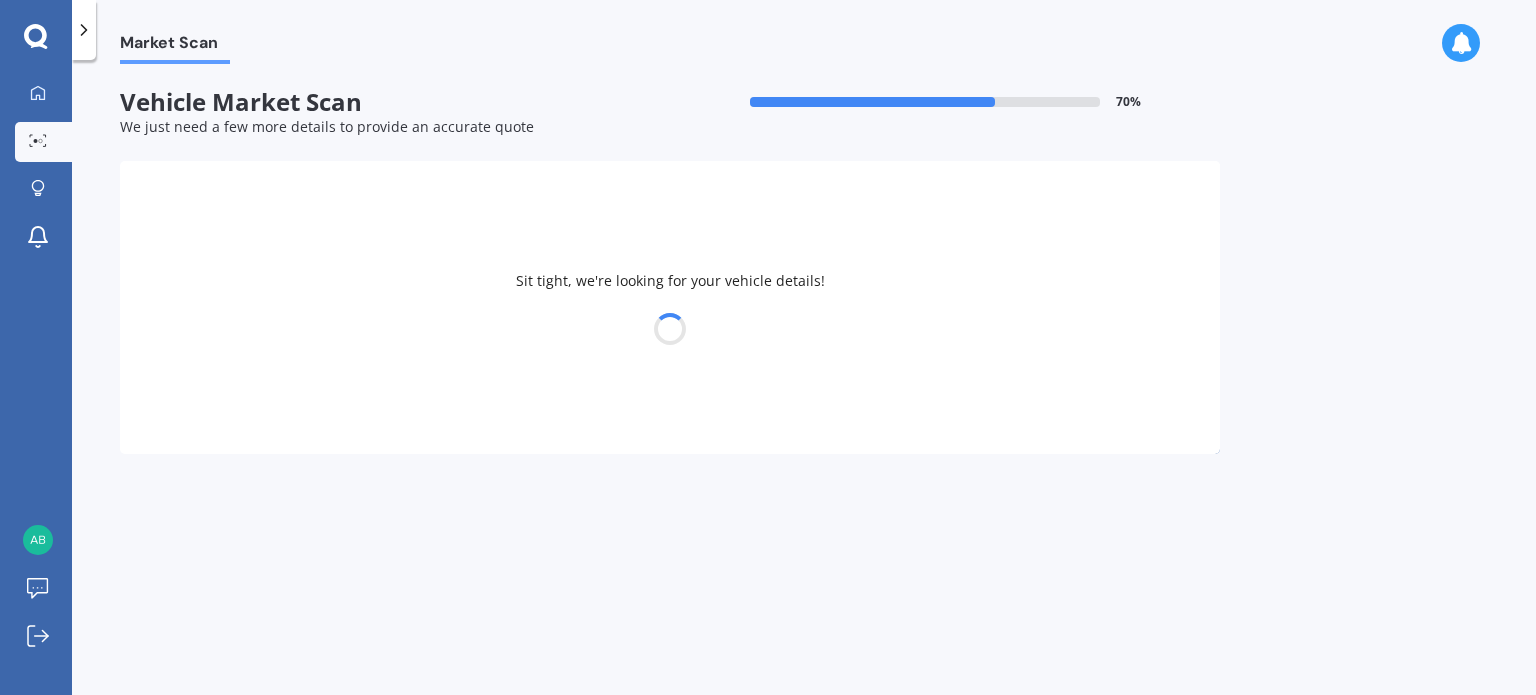 select on "TOYOTA" 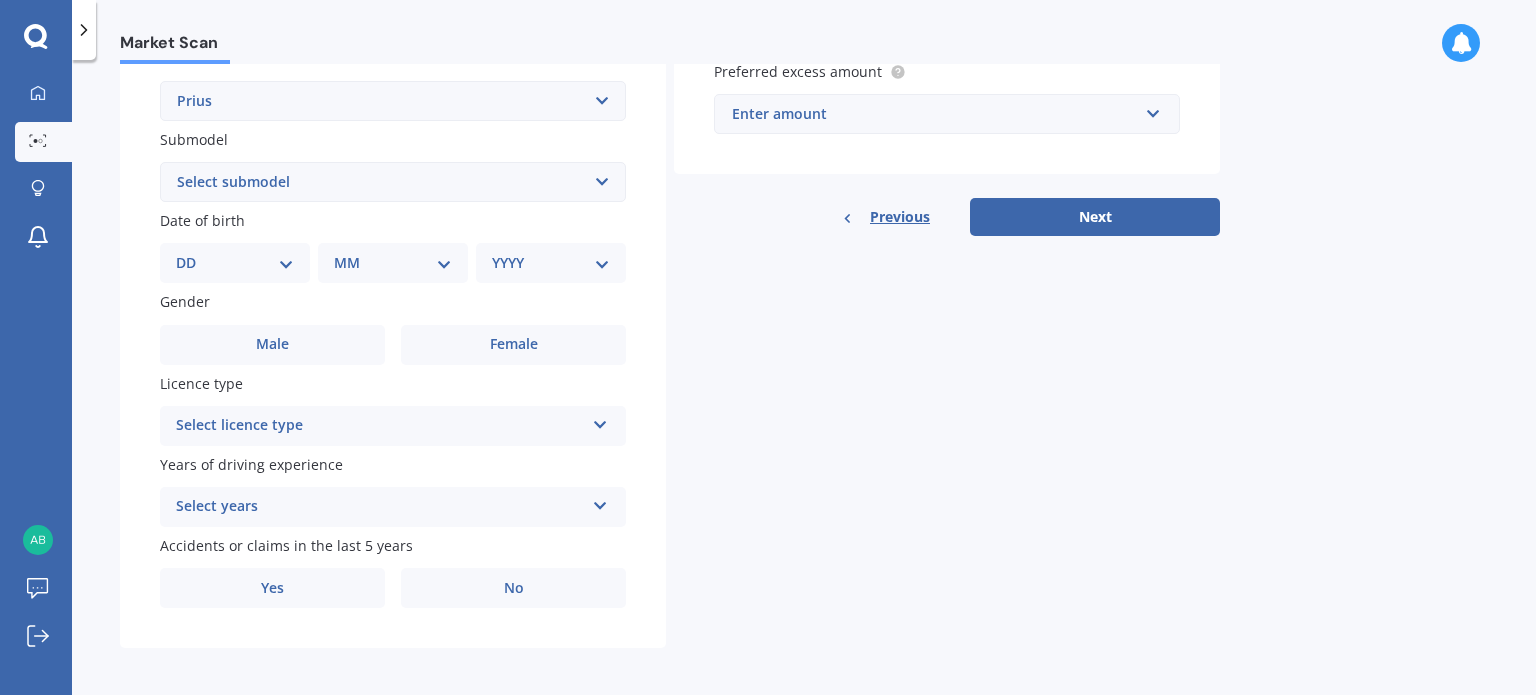 scroll, scrollTop: 482, scrollLeft: 0, axis: vertical 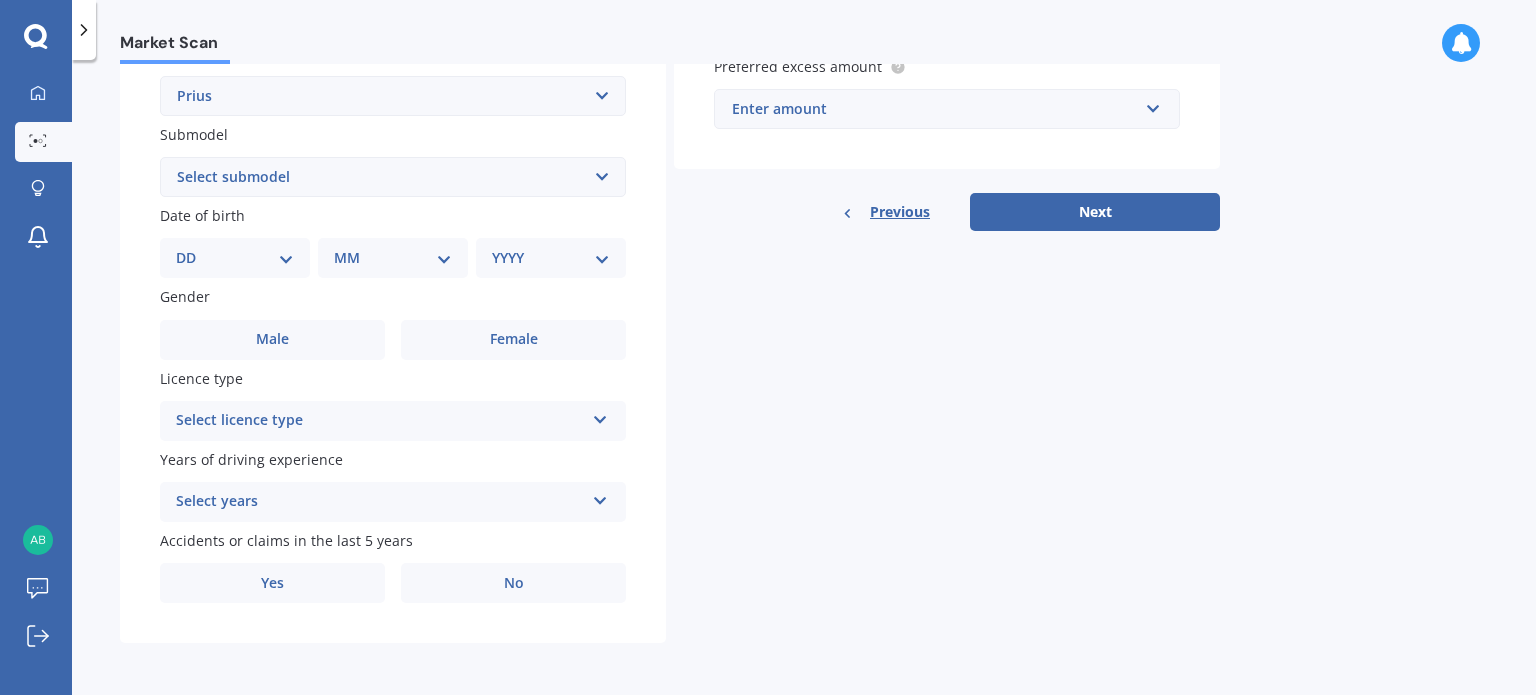 click on "DD 01 02 03 04 05 06 07 08 09 10 11 12 13 14 15 16 17 18 19 20 21 22 23 24 25 26 27 28 29 30 31" at bounding box center [235, 258] 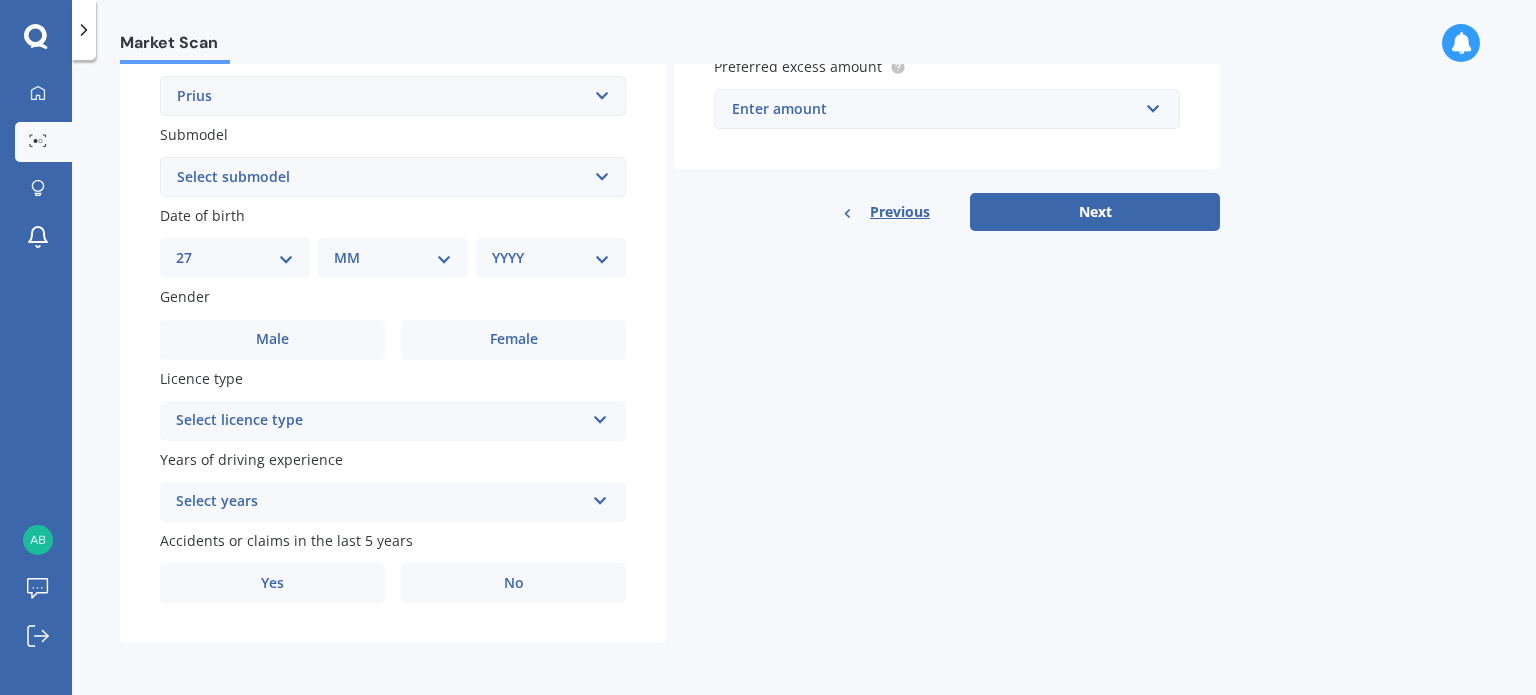click on "DD 01 02 03 04 05 06 07 08 09 10 11 12 13 14 15 16 17 18 19 20 21 22 23 24 25 26 27 28 29 30 31" at bounding box center (235, 258) 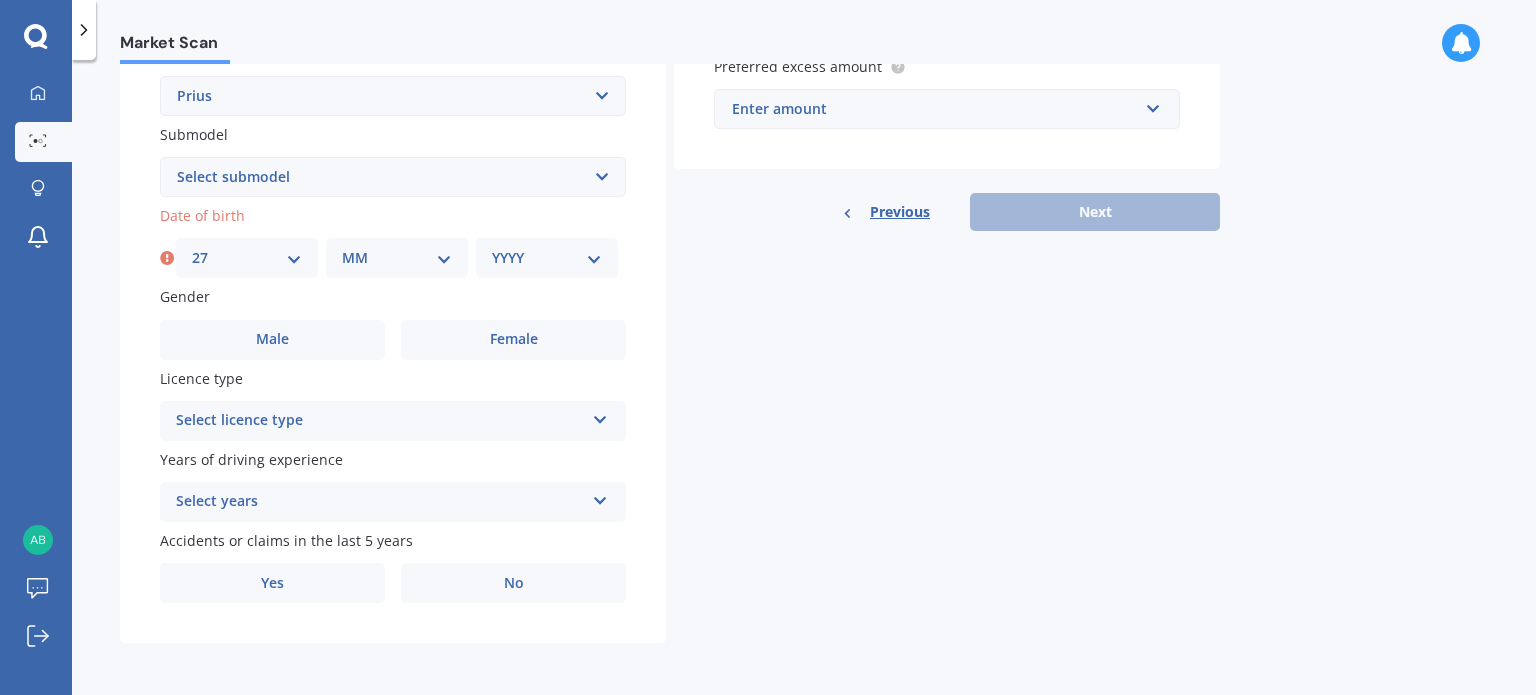 click on "MM 01 02 03 04 05 06 07 08 09 10 11 12" at bounding box center (397, 258) 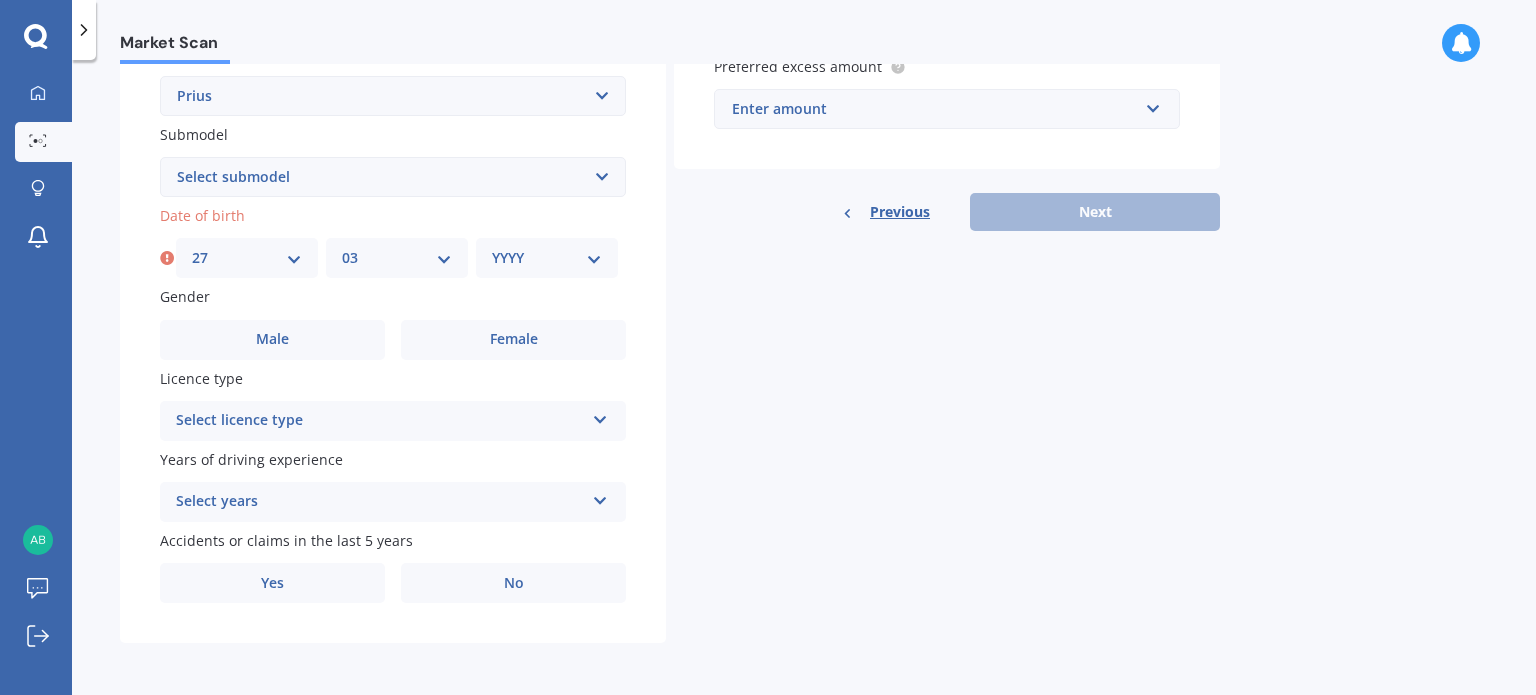 click on "MM 01 02 03 04 05 06 07 08 09 10 11 12" at bounding box center [397, 258] 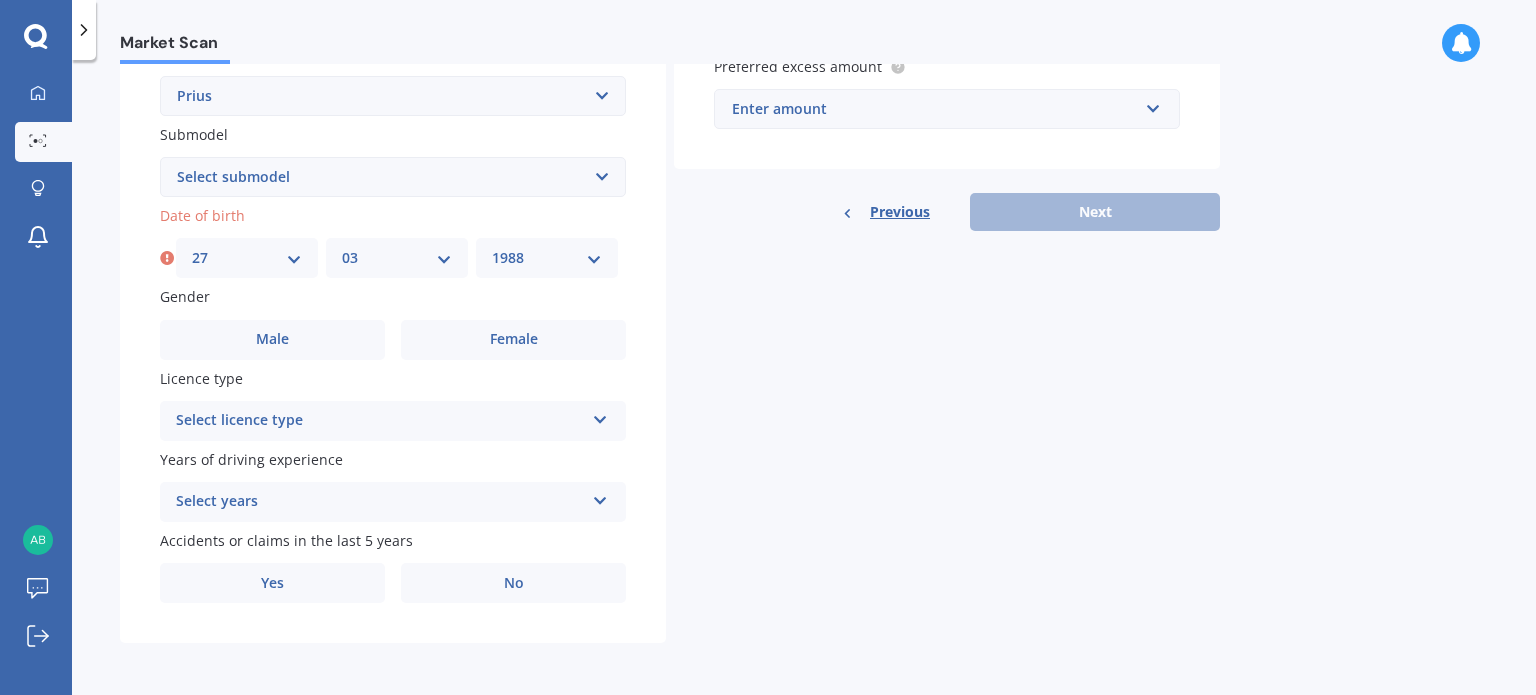 click on "YYYY 2025 2024 2023 2022 2021 2020 2019 2018 2017 2016 2015 2014 2013 2012 2011 2010 2009 2008 2007 2006 2005 2004 2003 2002 2001 2000 1999 1998 1997 1996 1995 1994 1993 1992 1991 1990 1989 1988 1987 1986 1985 1984 1983 1982 1981 1980 1979 1978 1977 1976 1975 1974 1973 1972 1971 1970 1969 1968 1967 1966 1965 1964 1963 1962 1961 1960 1959 1958 1957 1956 1955 1954 1953 1952 1951 1950 1949 1948 1947 1946 1945 1944 1943 1942 1941 1940 1939 1938 1937 1936 1935 1934 1933 1932 1931 1930 1929 1928 1927 1926" at bounding box center [547, 258] 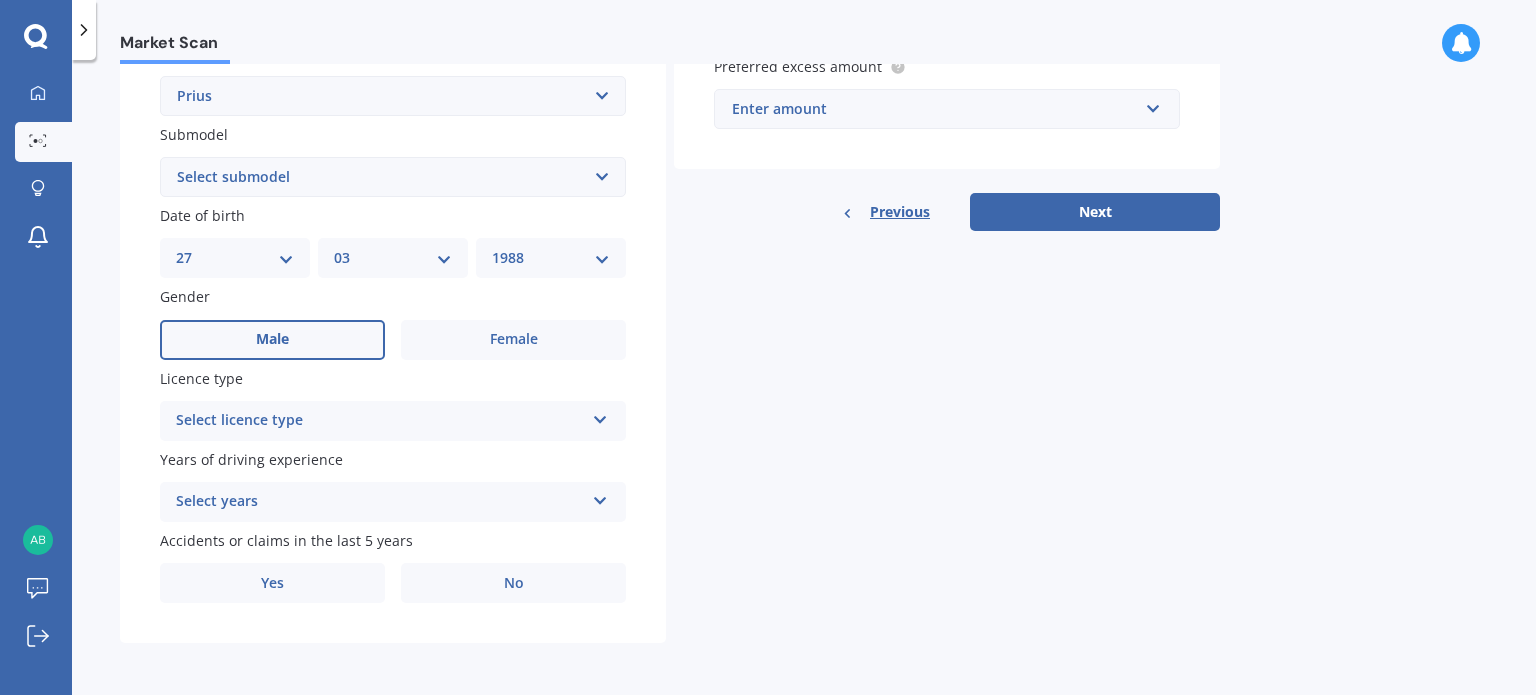 click on "Male" at bounding box center [272, 340] 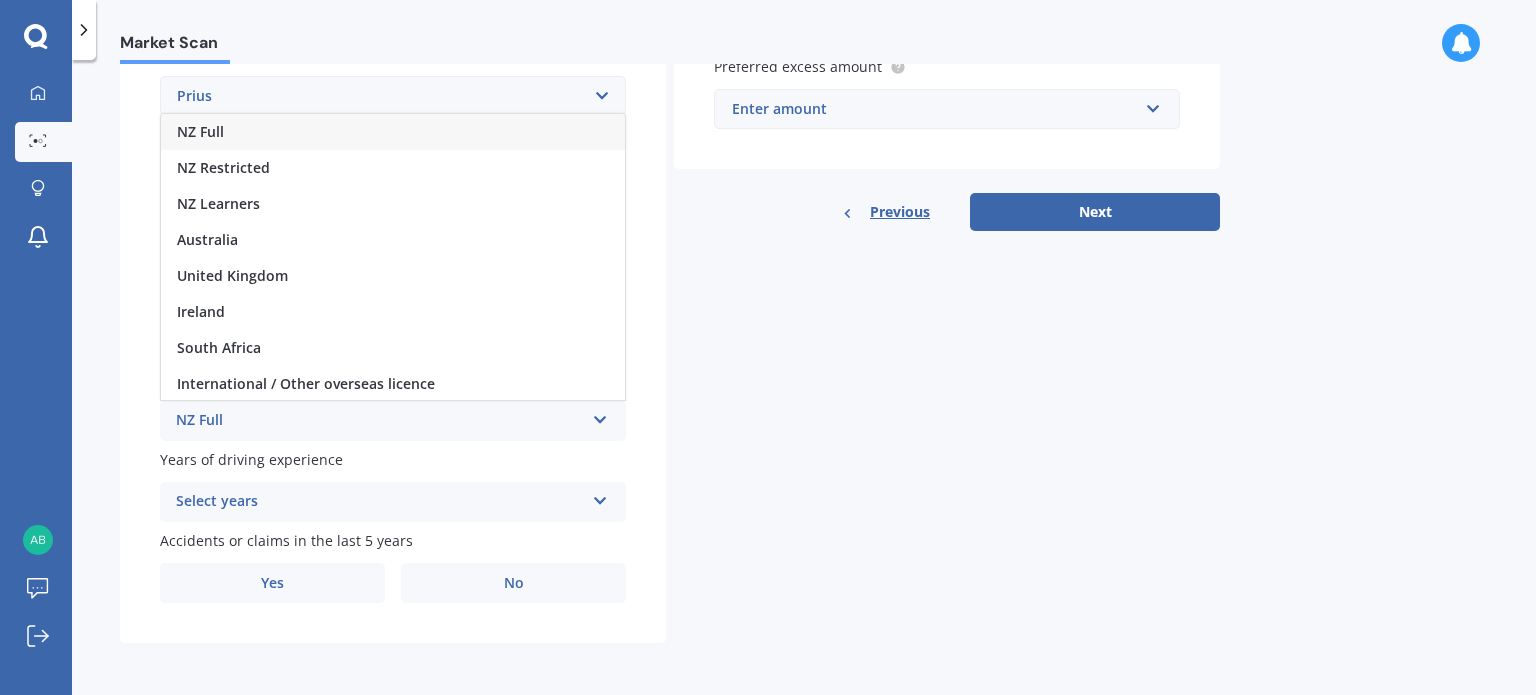 click on "NZ Full" at bounding box center (393, 132) 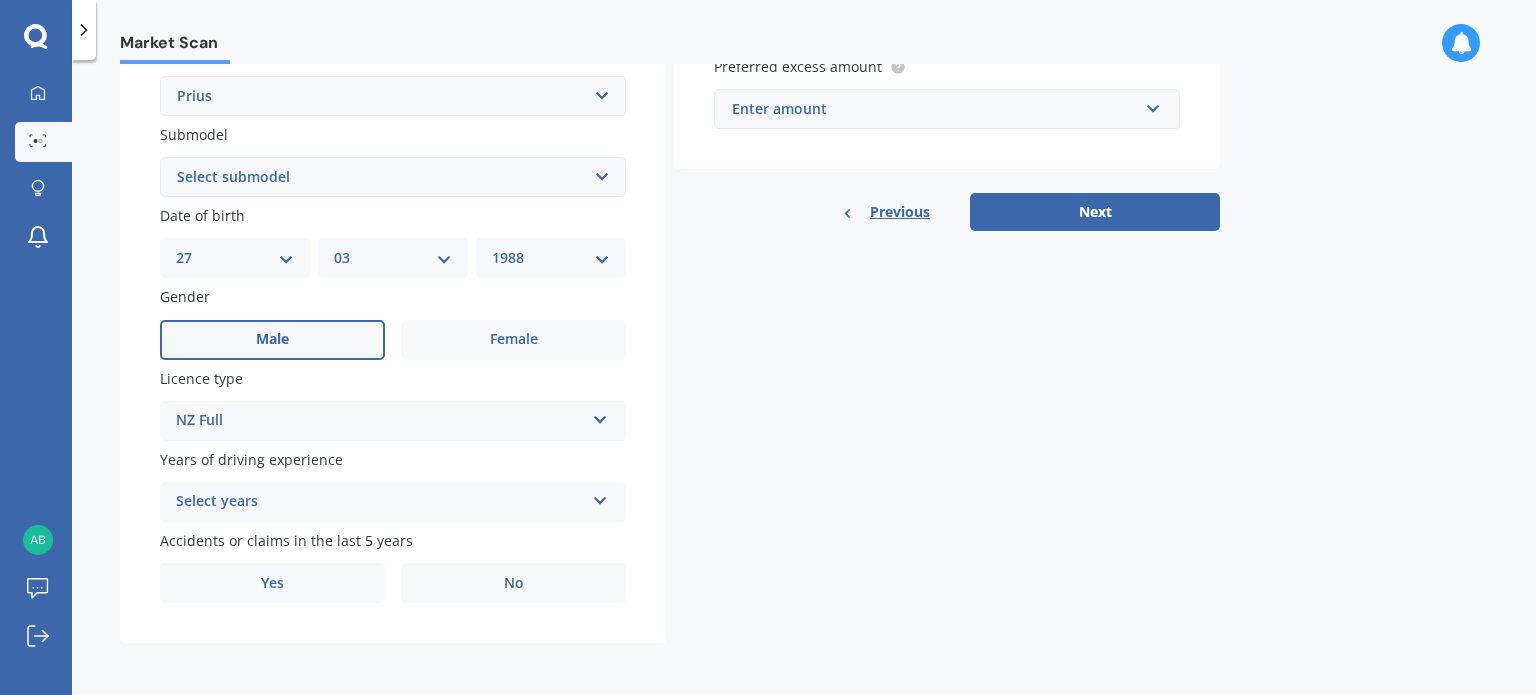 click on "Select years" at bounding box center [380, 502] 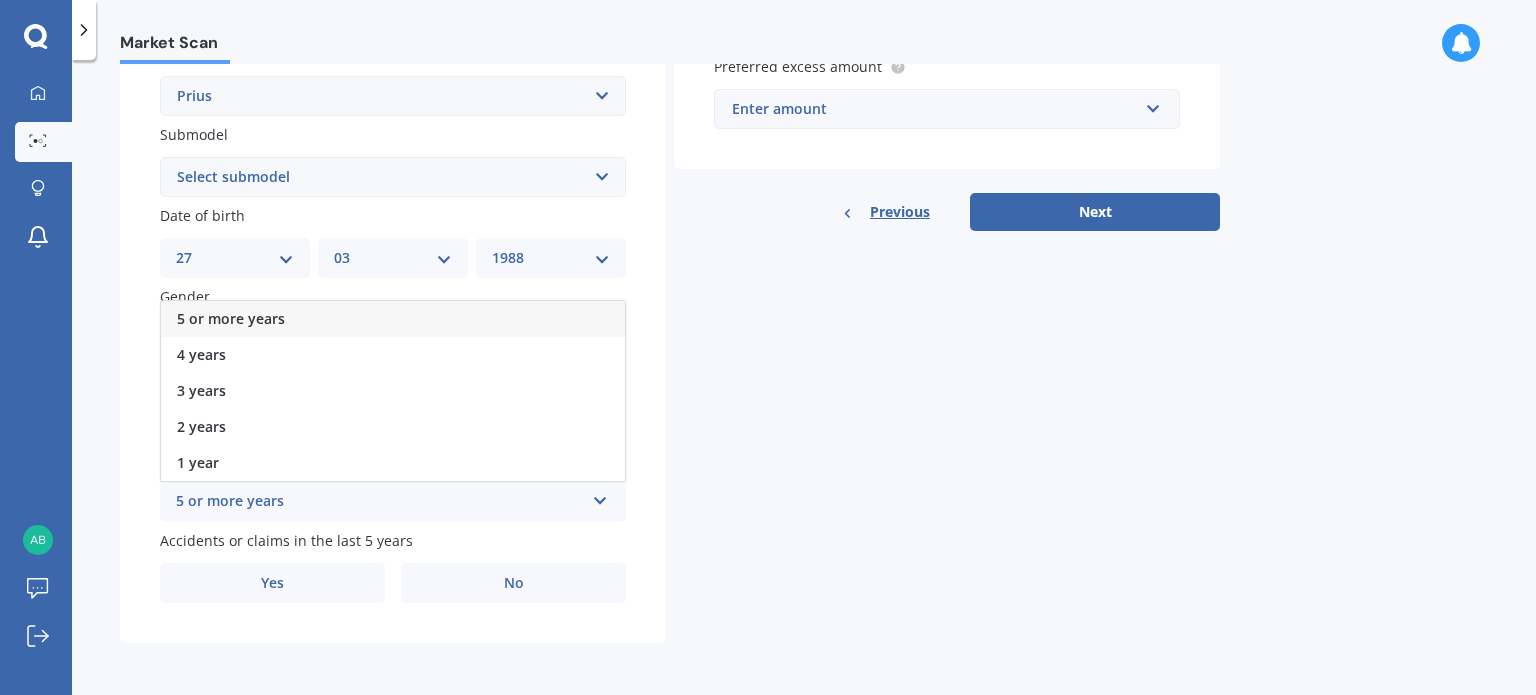 click on "5 or more years" at bounding box center [393, 319] 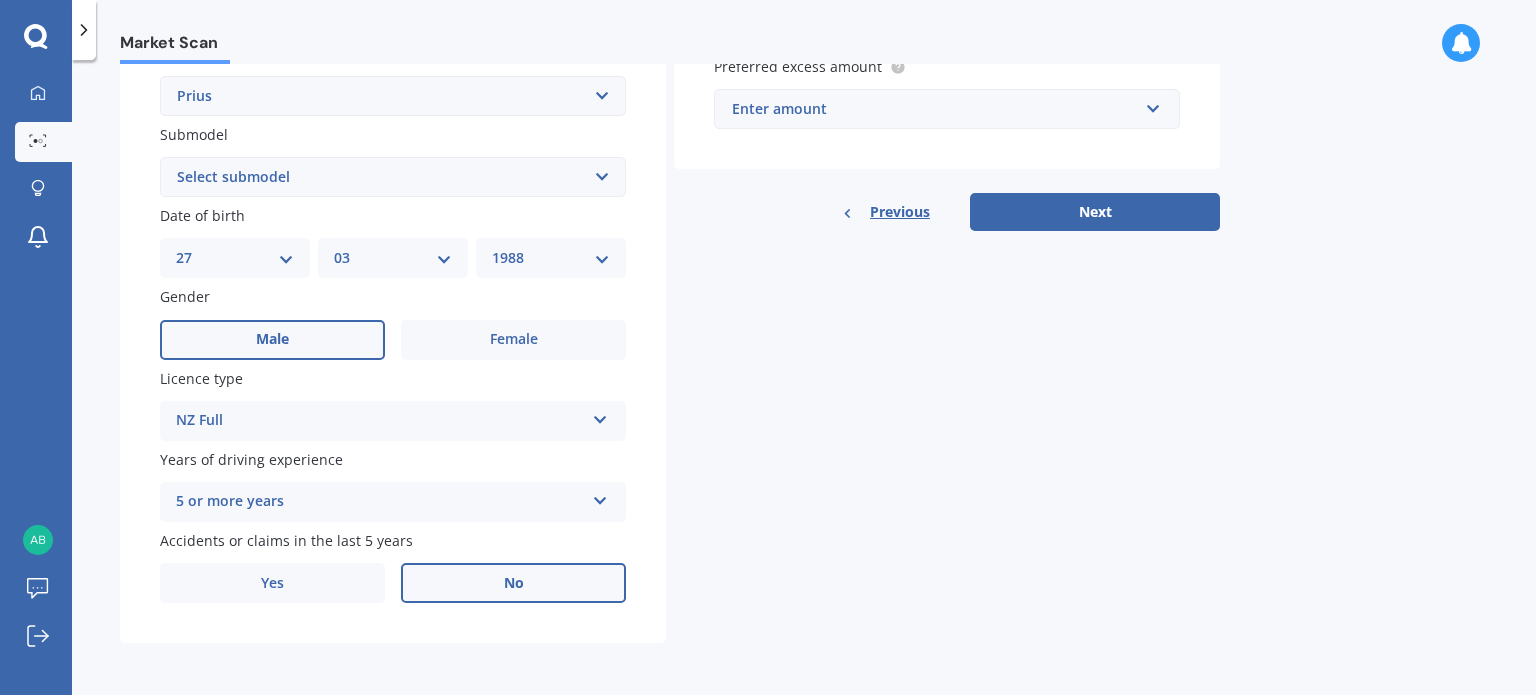click on "No" at bounding box center (513, 583) 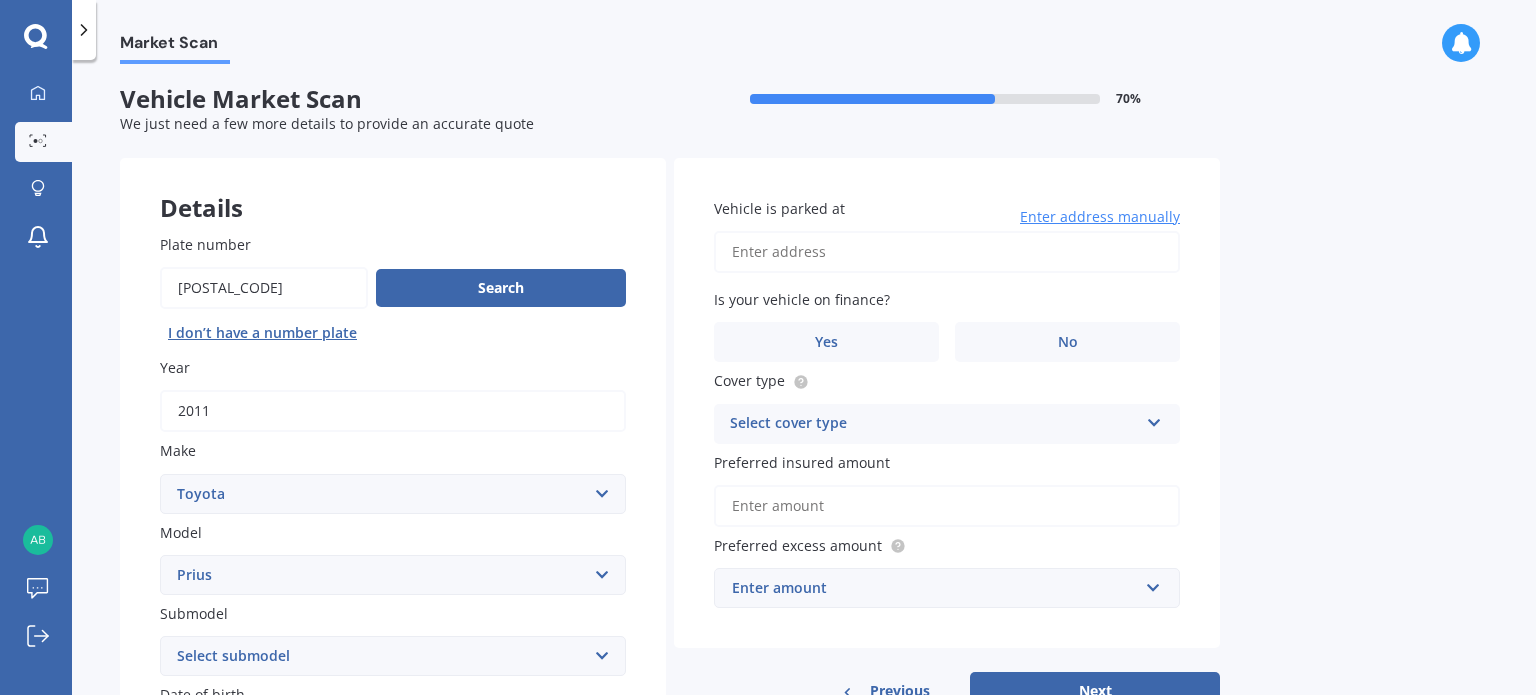 scroll, scrollTop: 0, scrollLeft: 0, axis: both 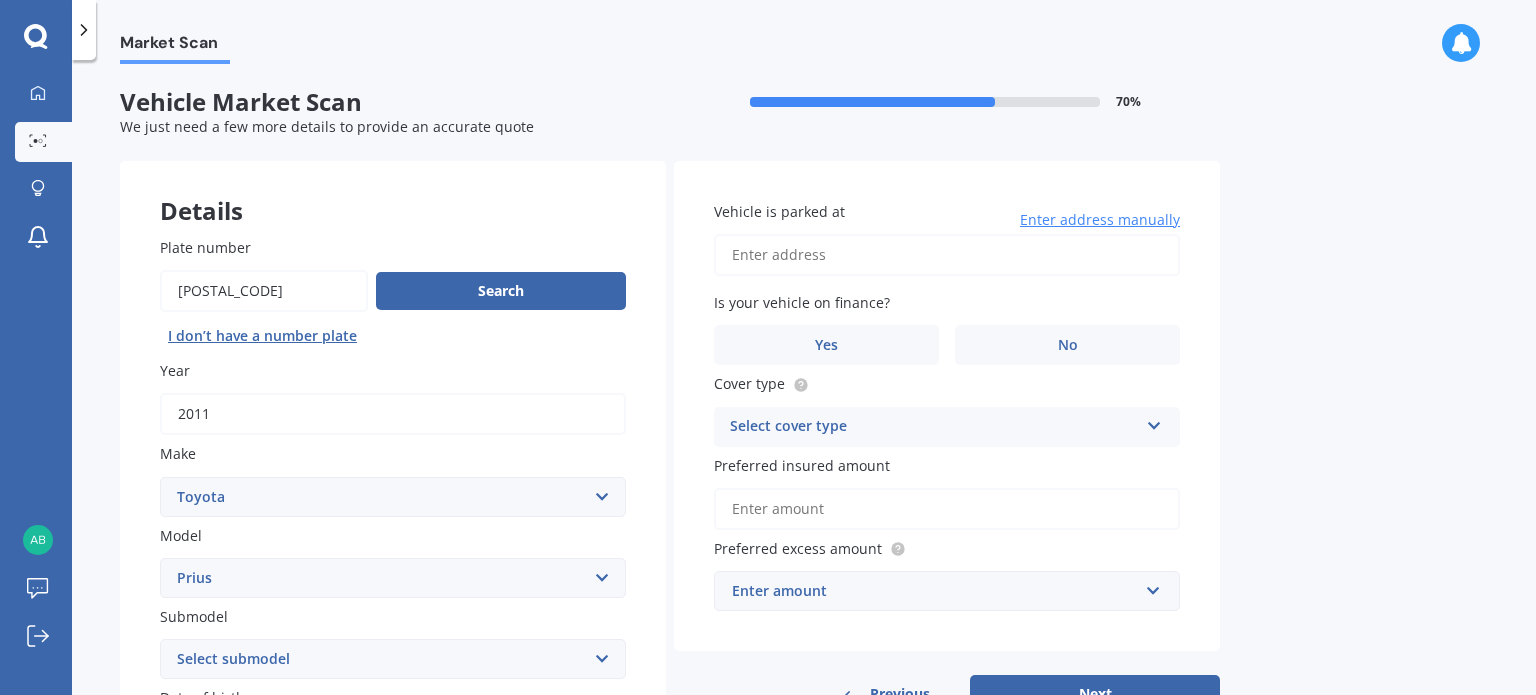 click on "Vehicle is parked at" at bounding box center [947, 255] 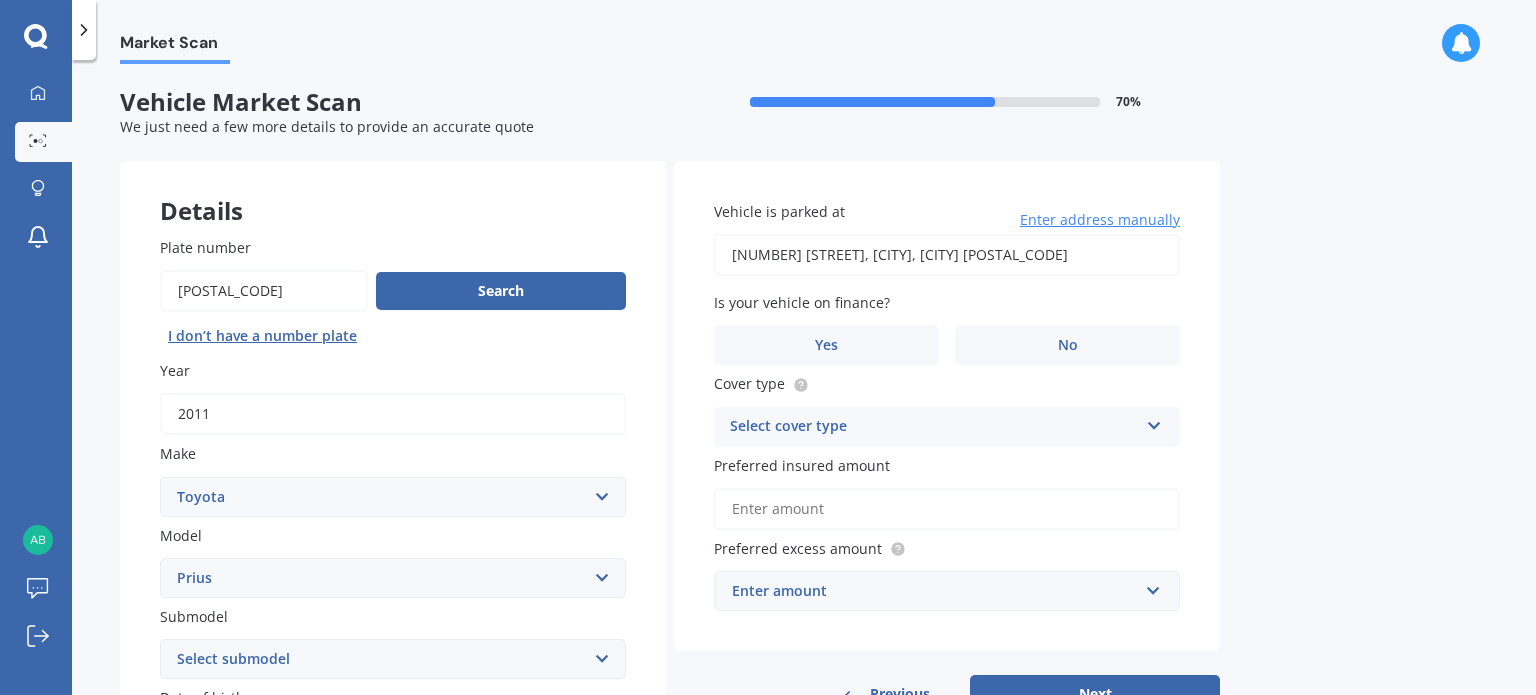 type on "[NUMBER] [STREET], [CITY], [CITY] [POSTAL_CODE]" 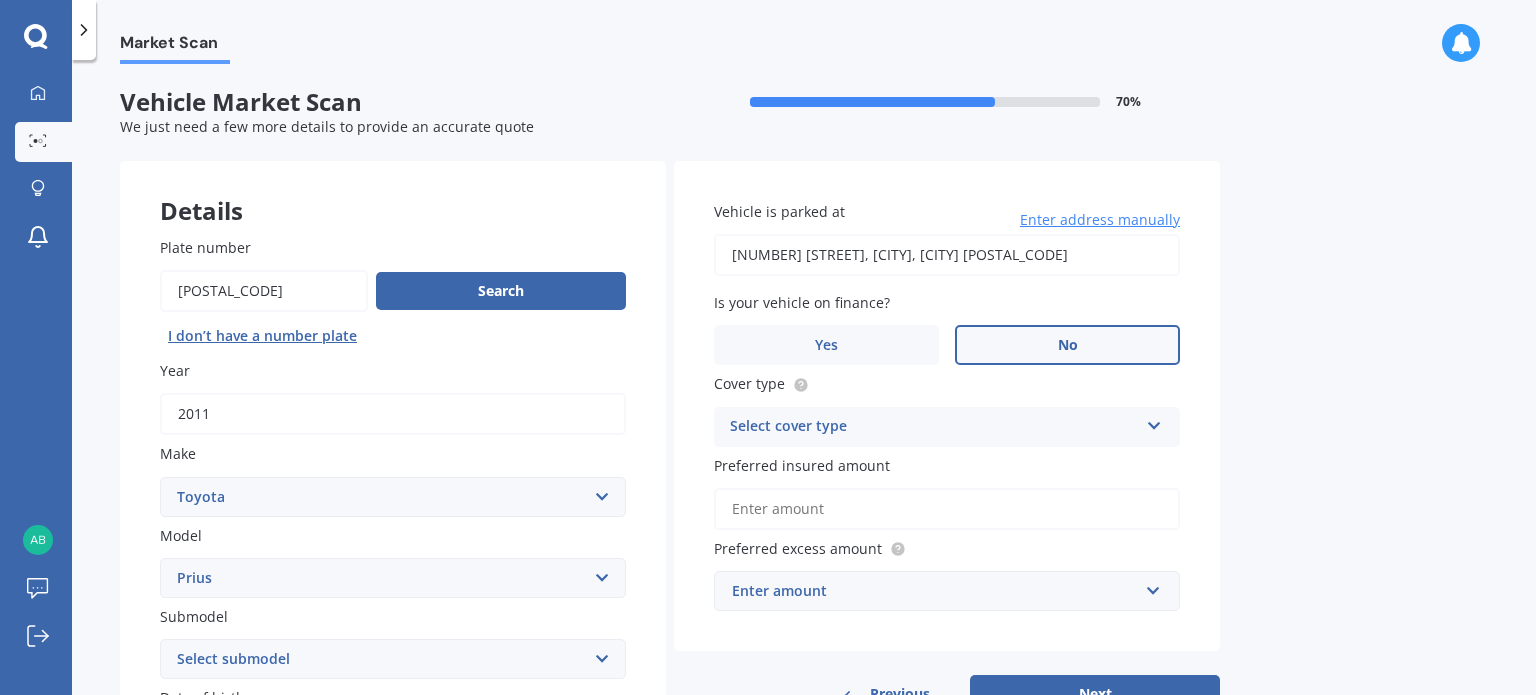 click on "No" at bounding box center [1067, 345] 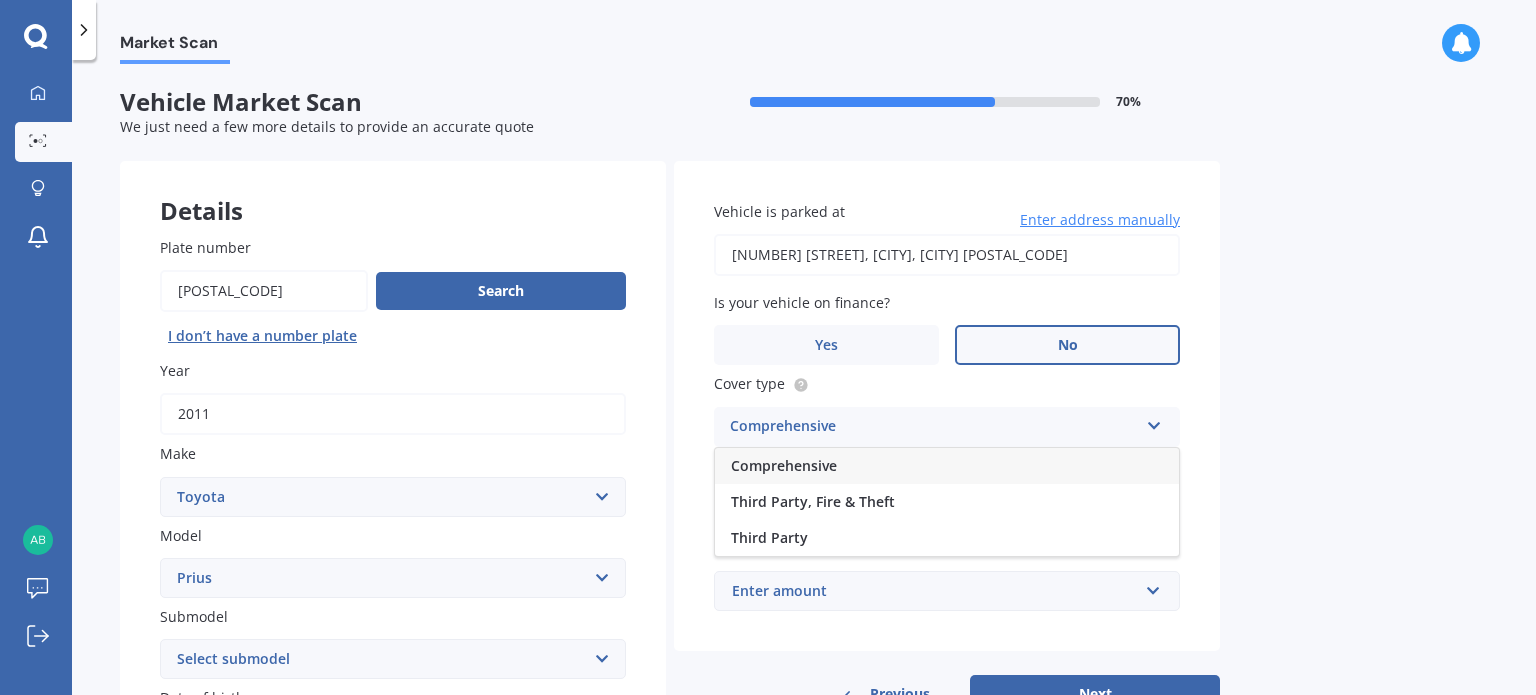 click on "Comprehensive" at bounding box center (947, 466) 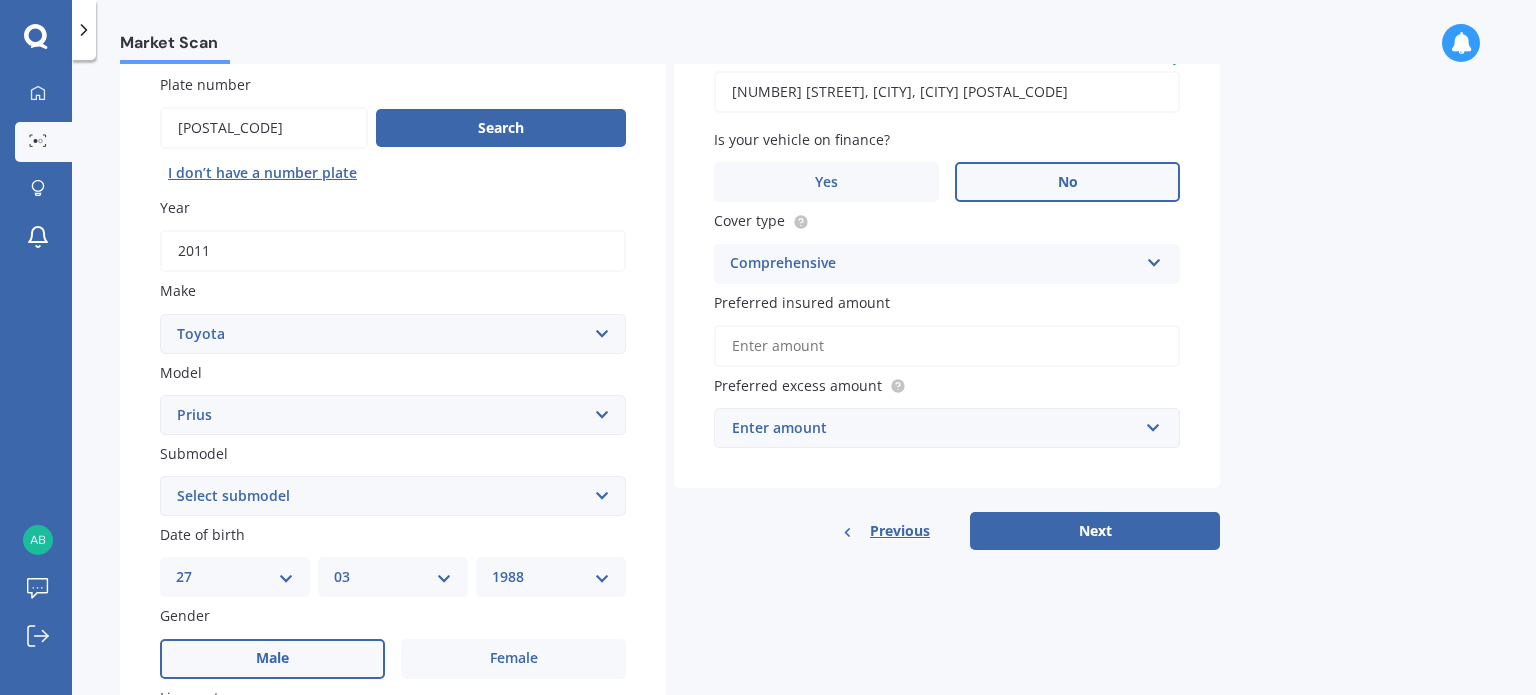 scroll, scrollTop: 300, scrollLeft: 0, axis: vertical 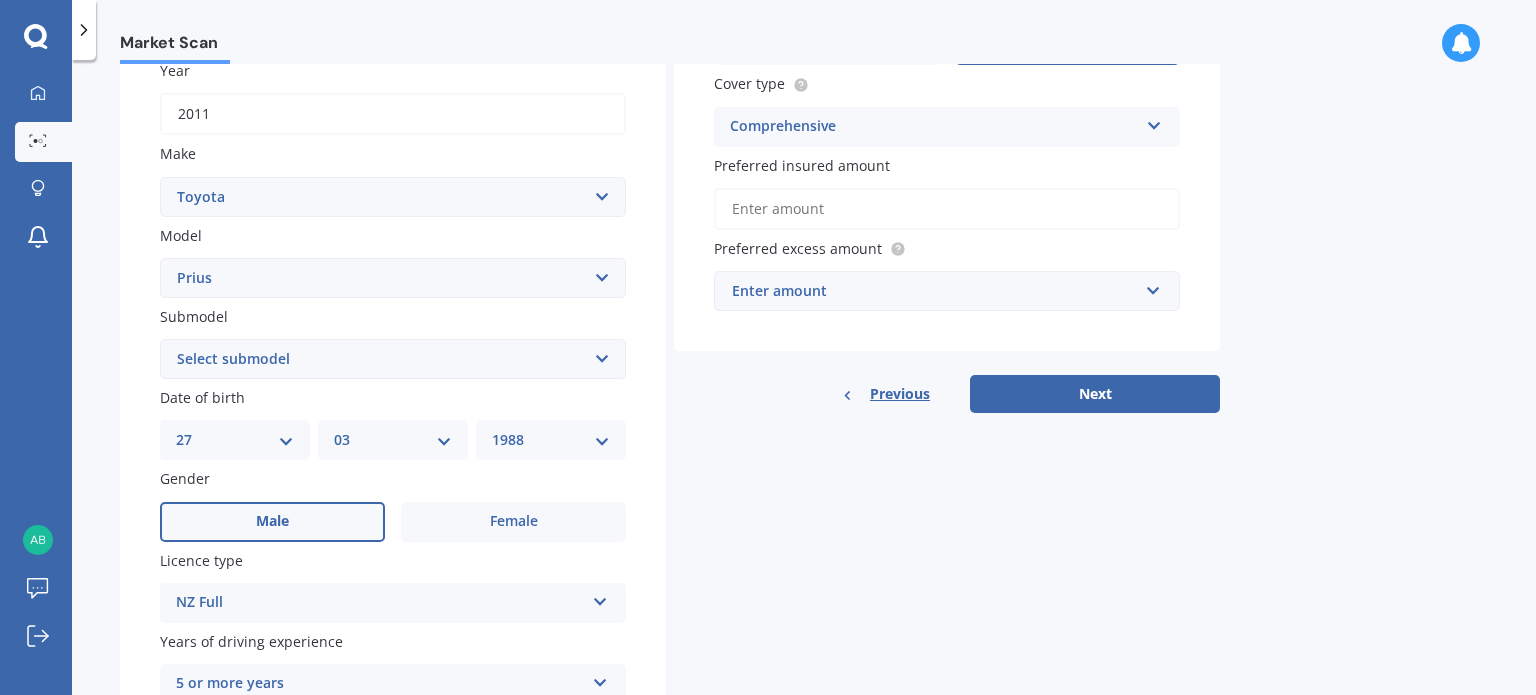 click on "Preferred insured amount" at bounding box center [947, 209] 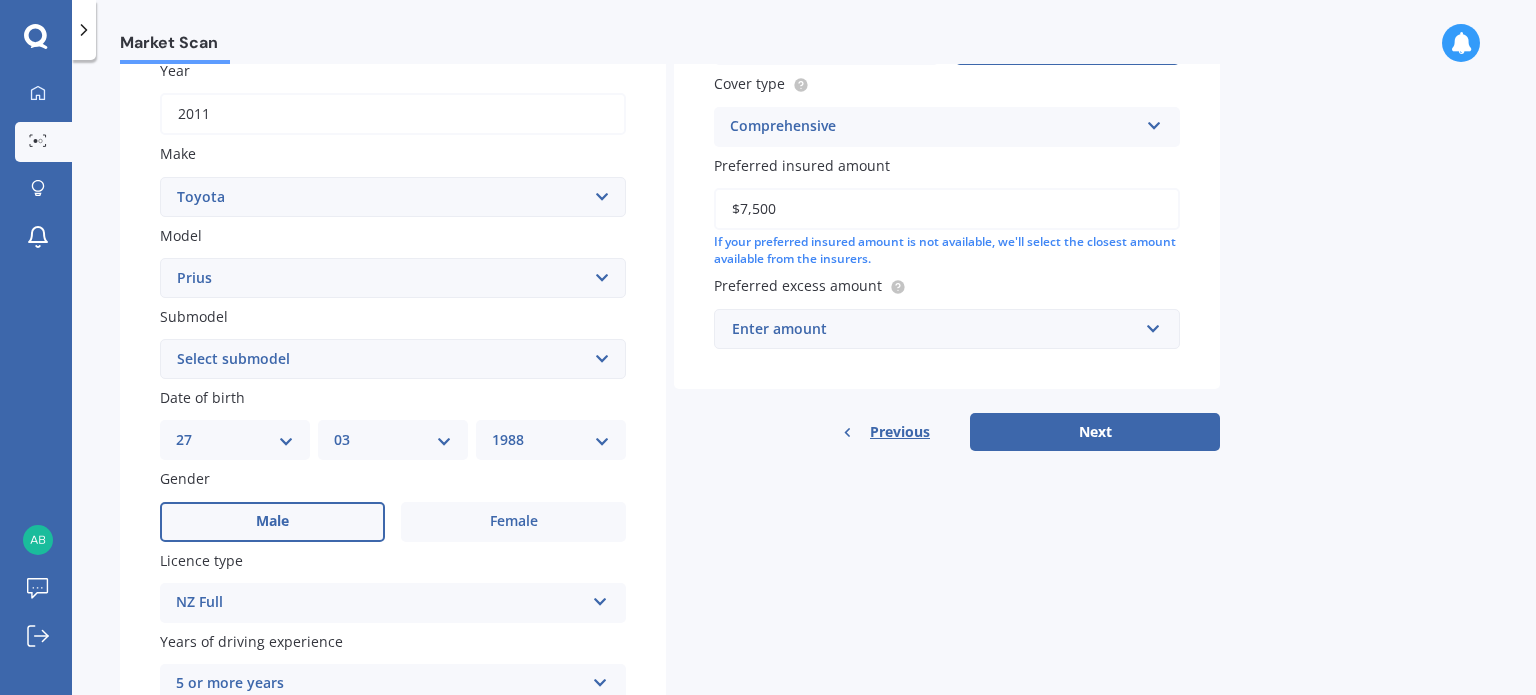 type on "$7,500" 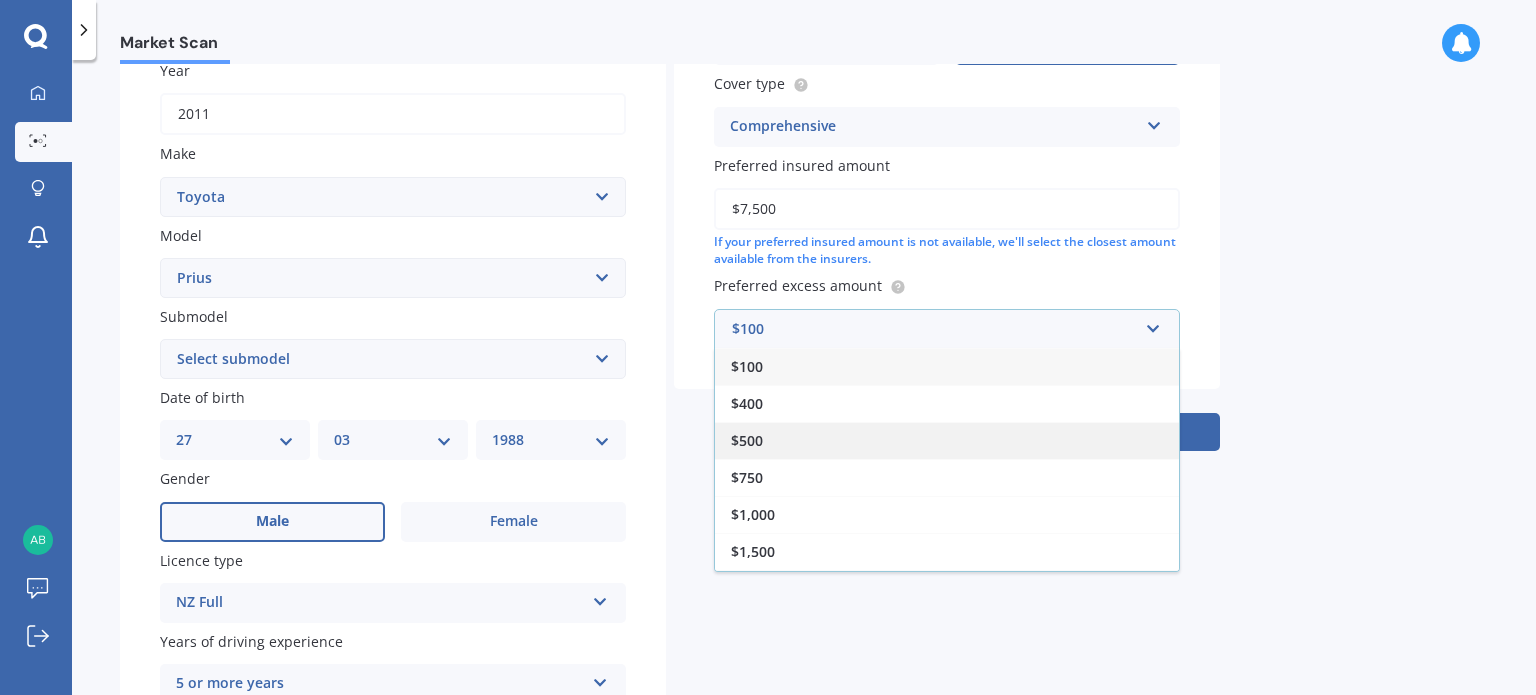 click on "$500" at bounding box center [947, 440] 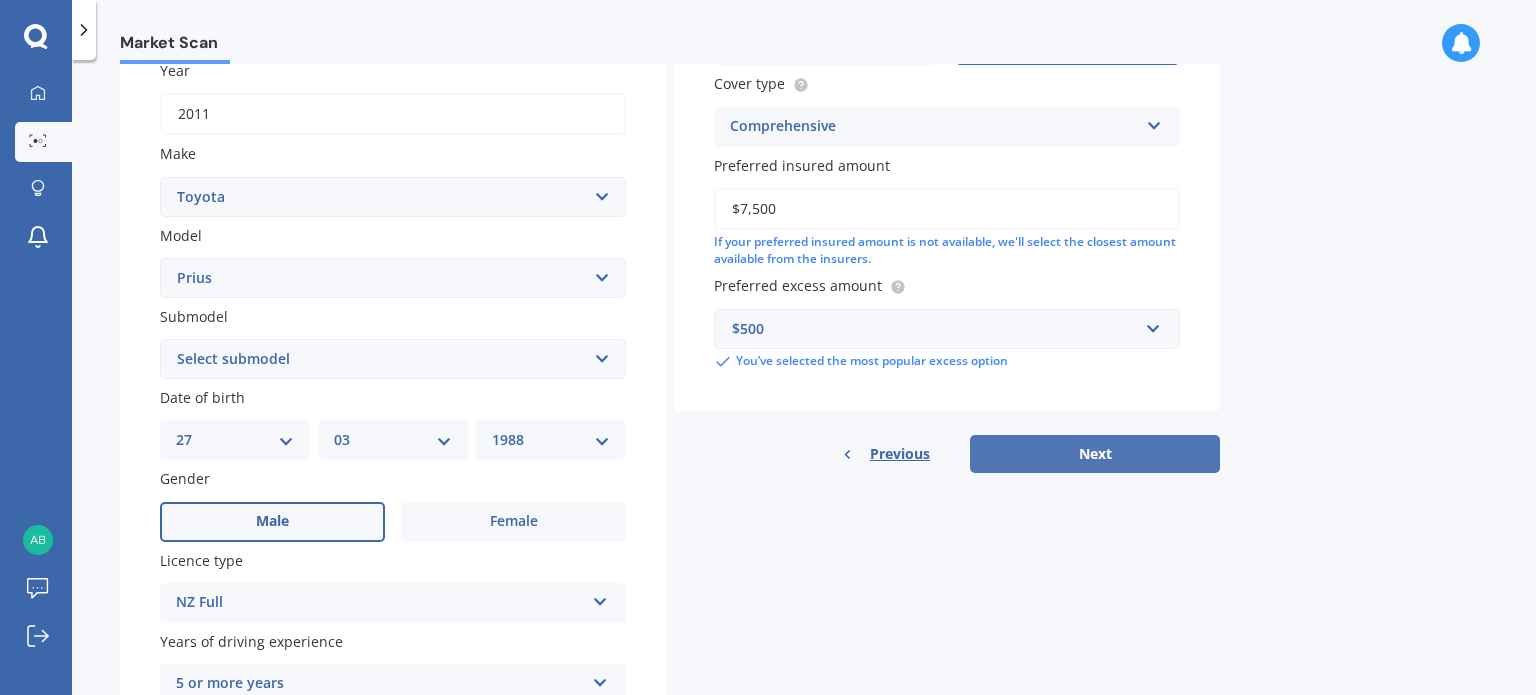 click on "Next" at bounding box center (1095, 454) 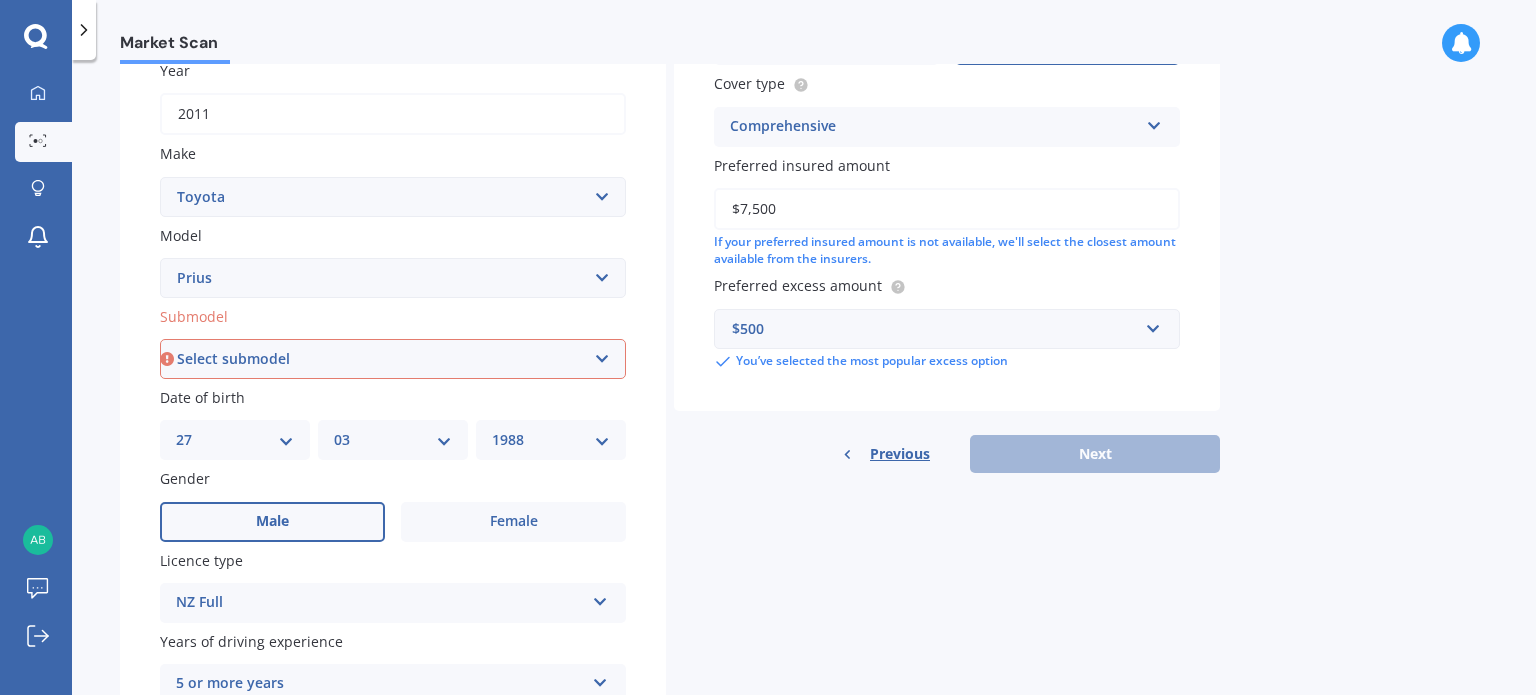 click on "Select submodel (All other) Hybrid" at bounding box center [393, 359] 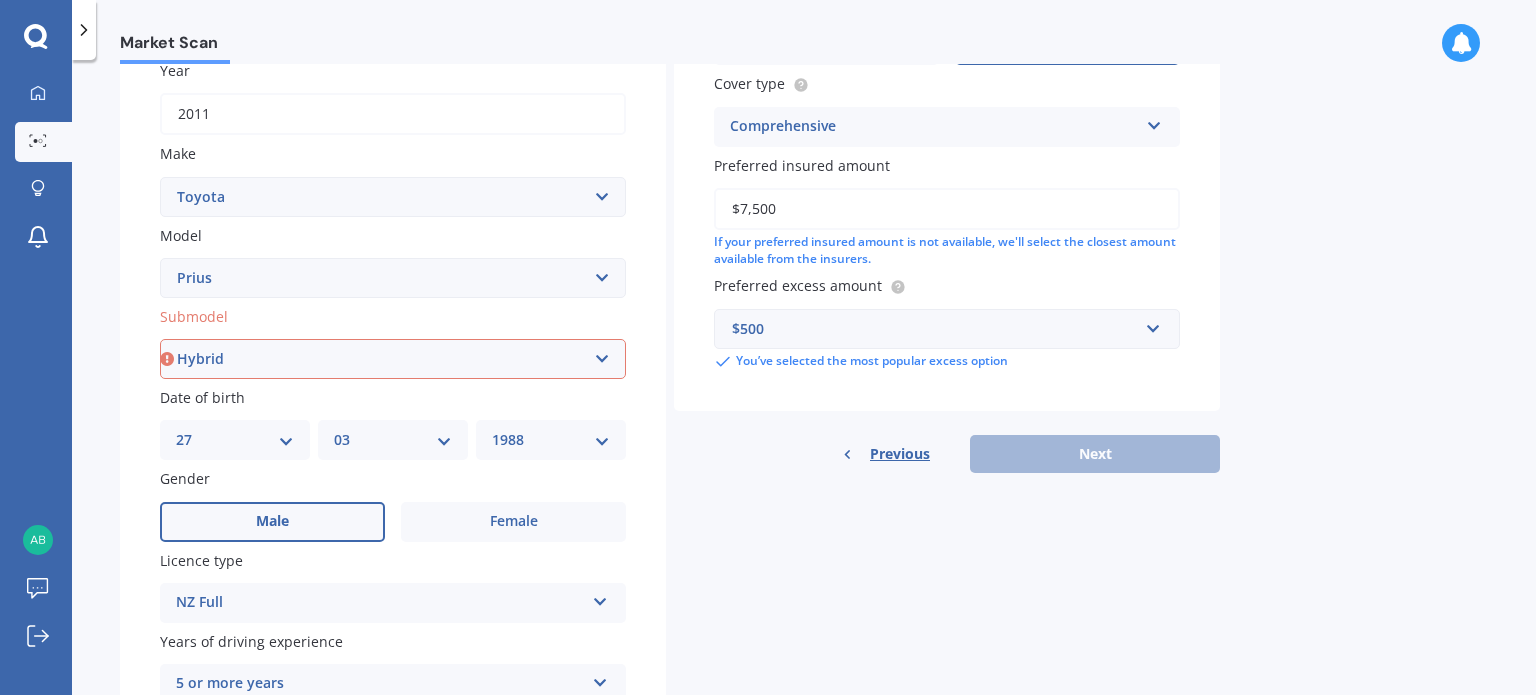 click on "Select submodel (All other) Hybrid" at bounding box center [393, 359] 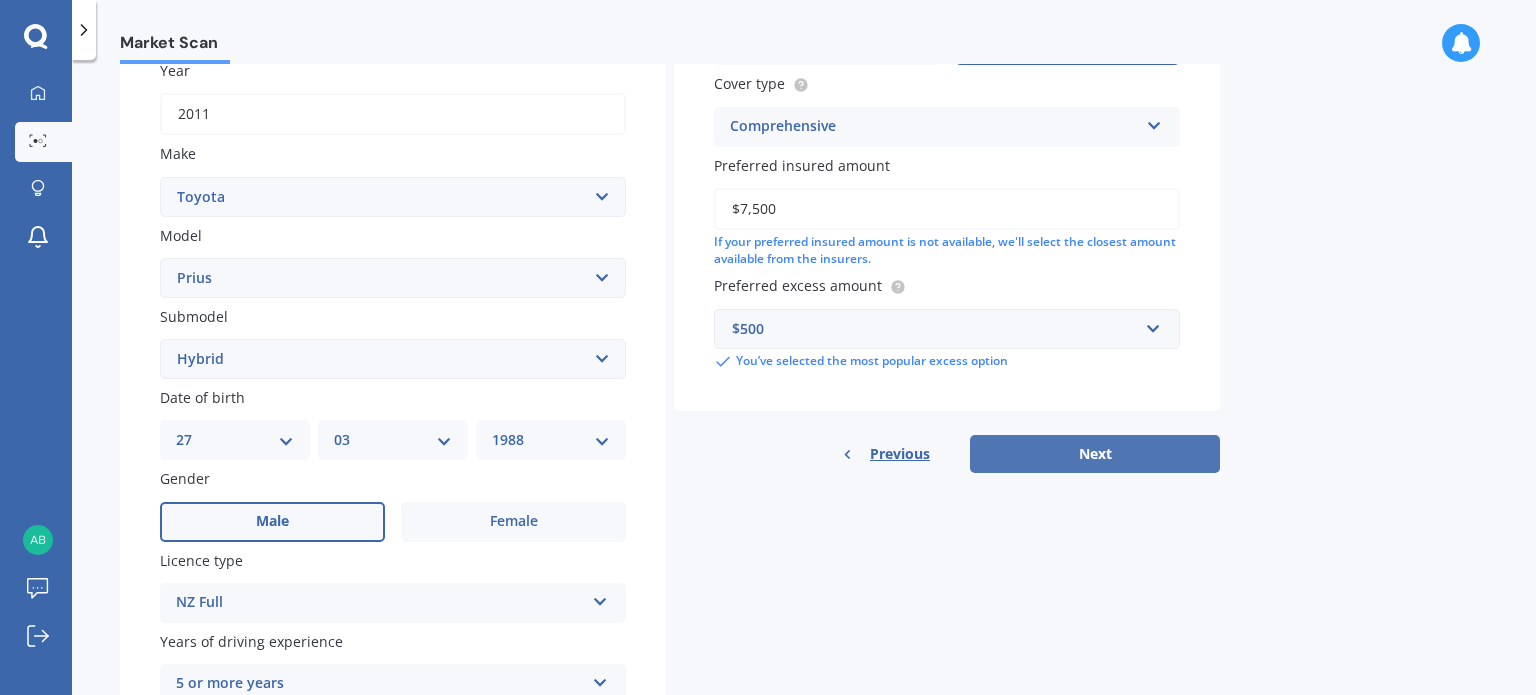 click on "Next" at bounding box center [1095, 454] 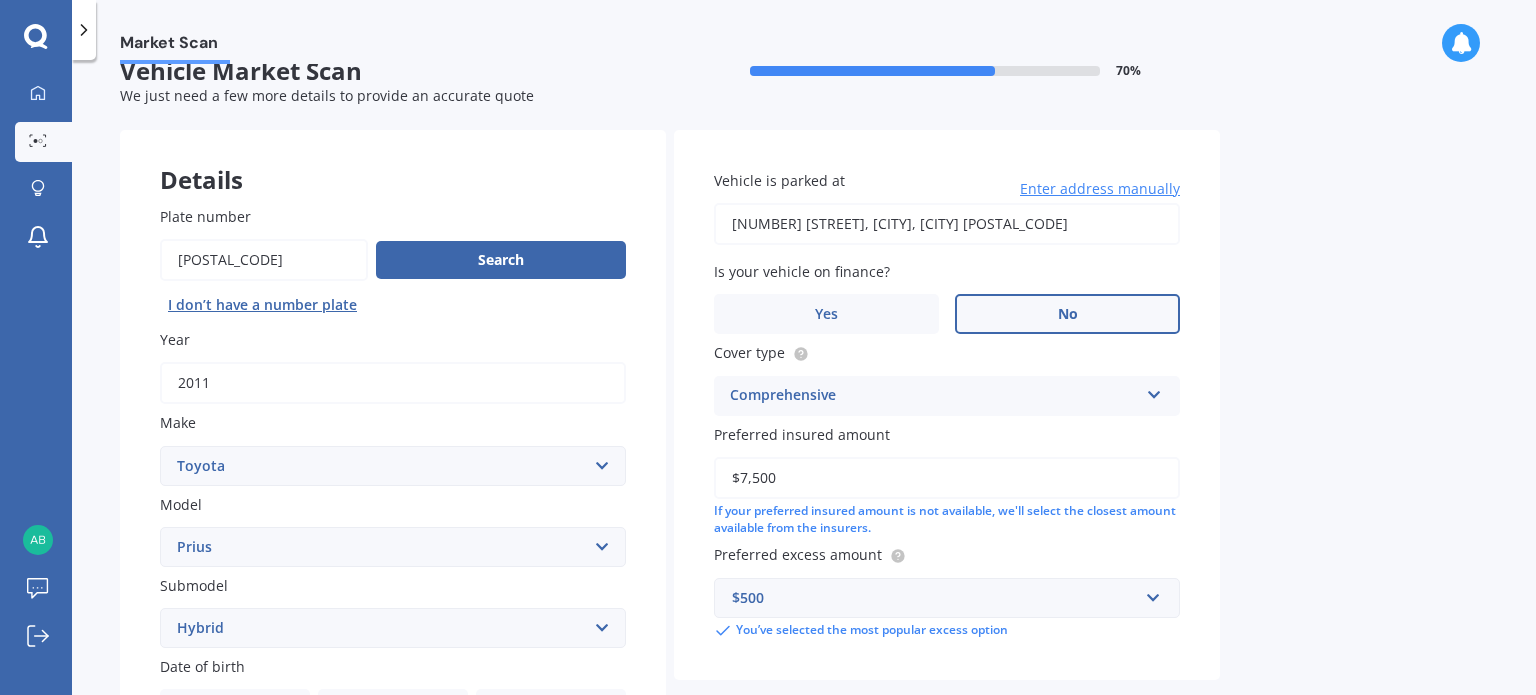select on "27" 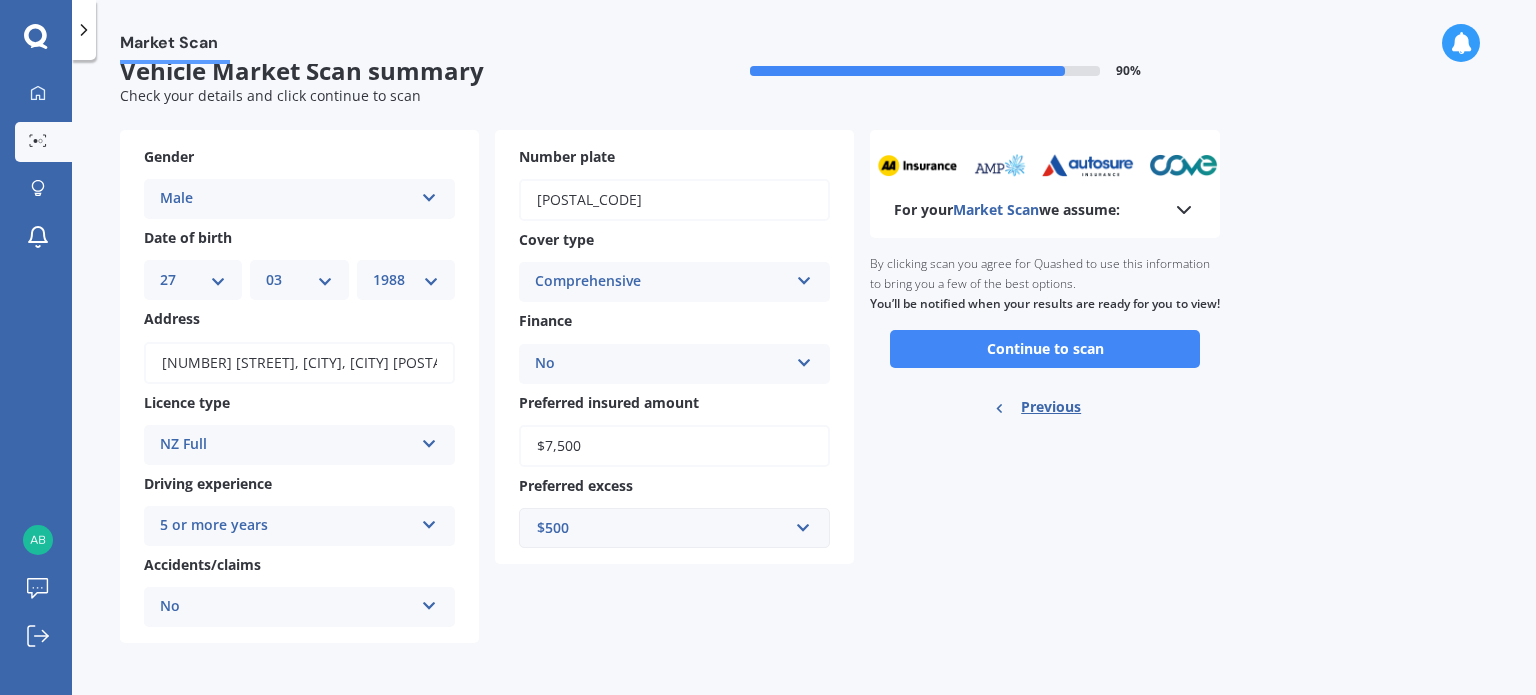 scroll, scrollTop: 0, scrollLeft: 0, axis: both 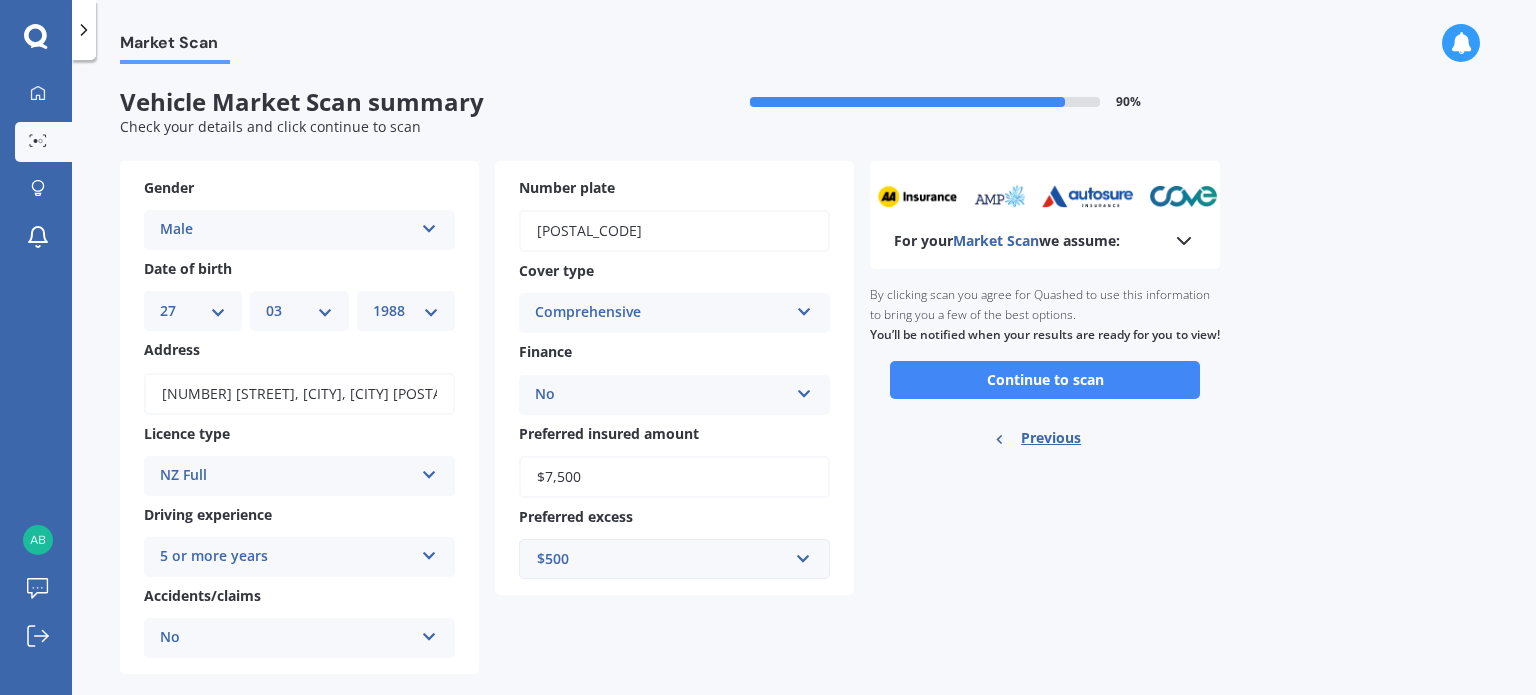 click on "Continue to scan" at bounding box center [1045, 380] 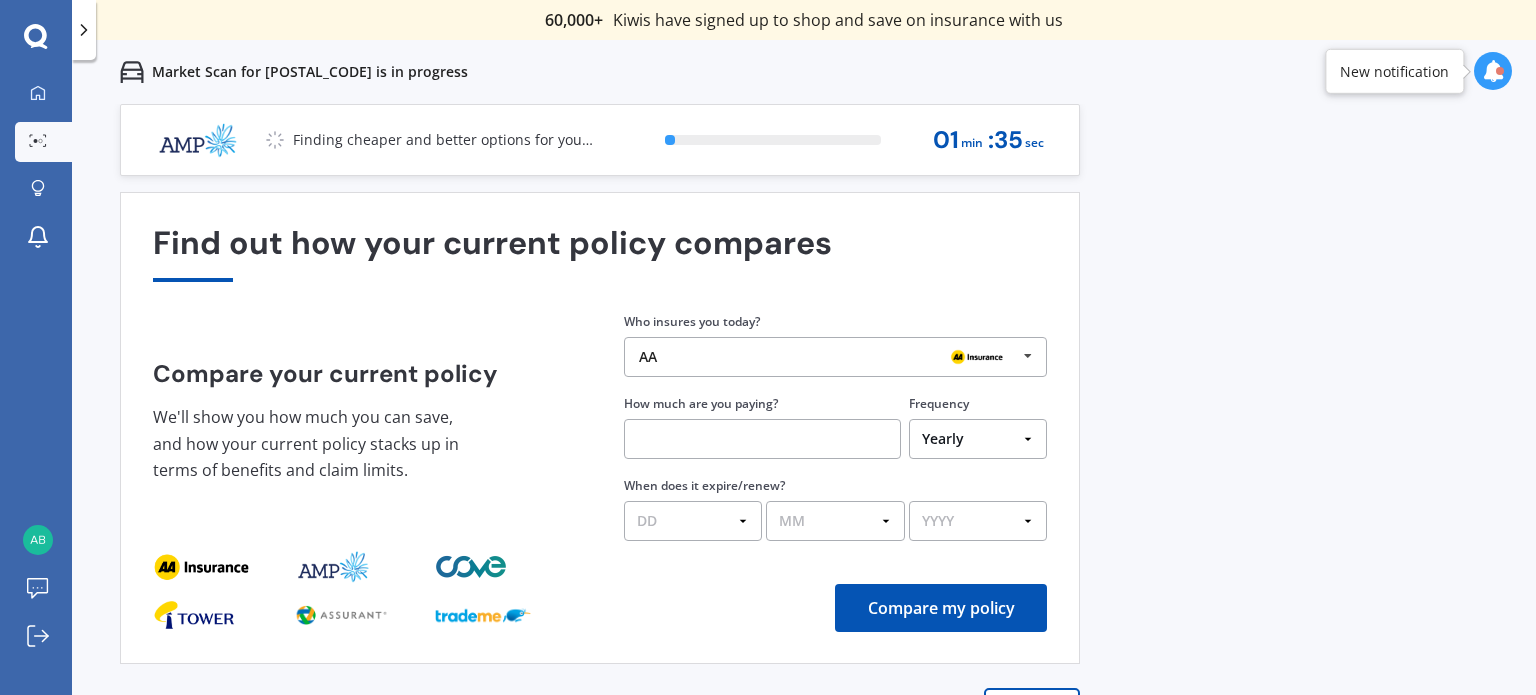click at bounding box center (1028, 356) 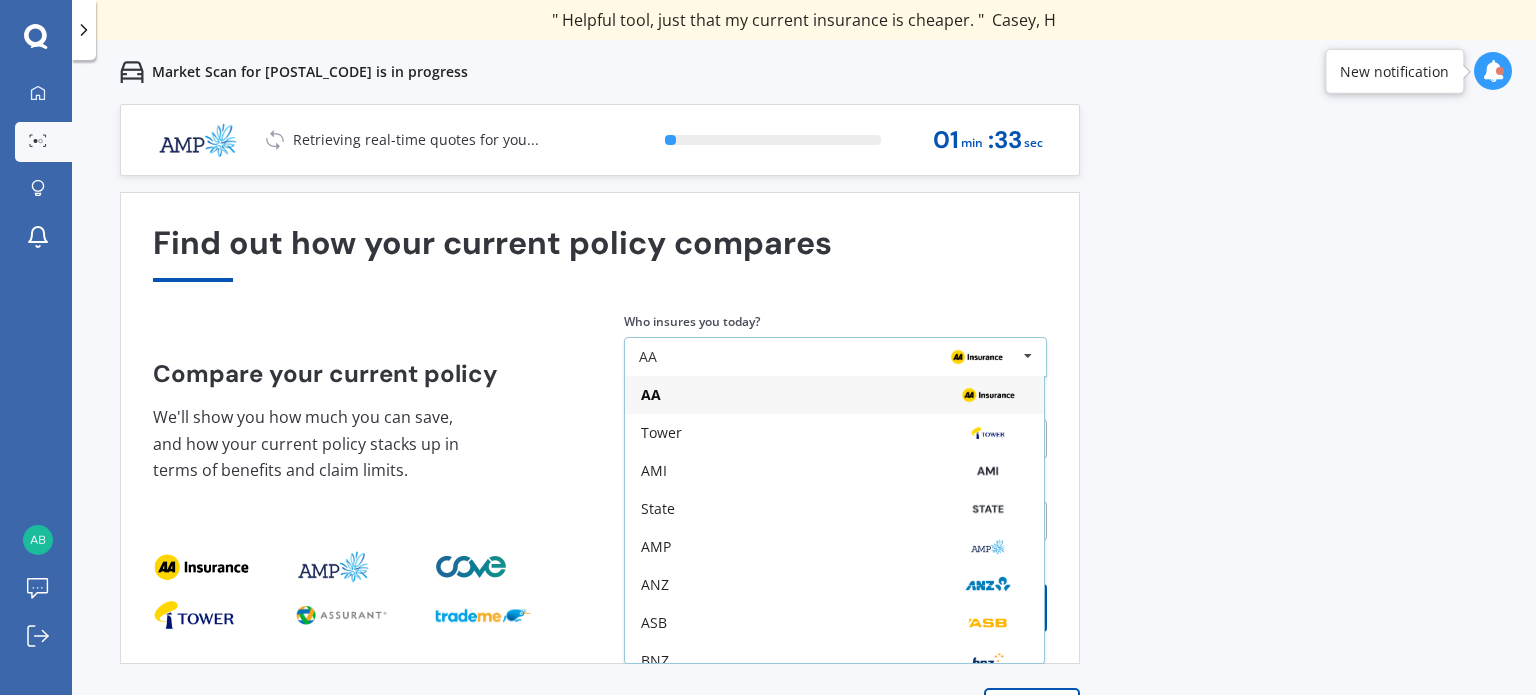 click at bounding box center [1028, 356] 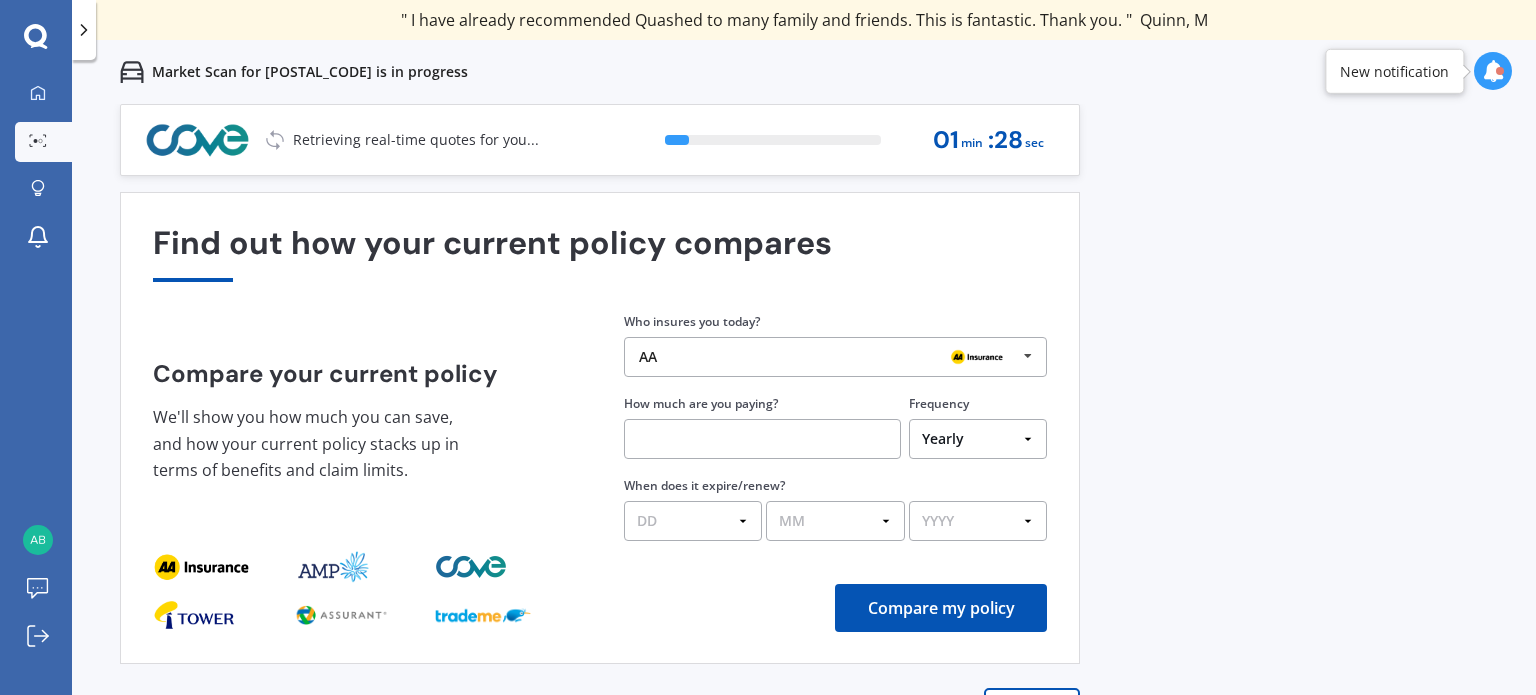 click at bounding box center (762, 439) 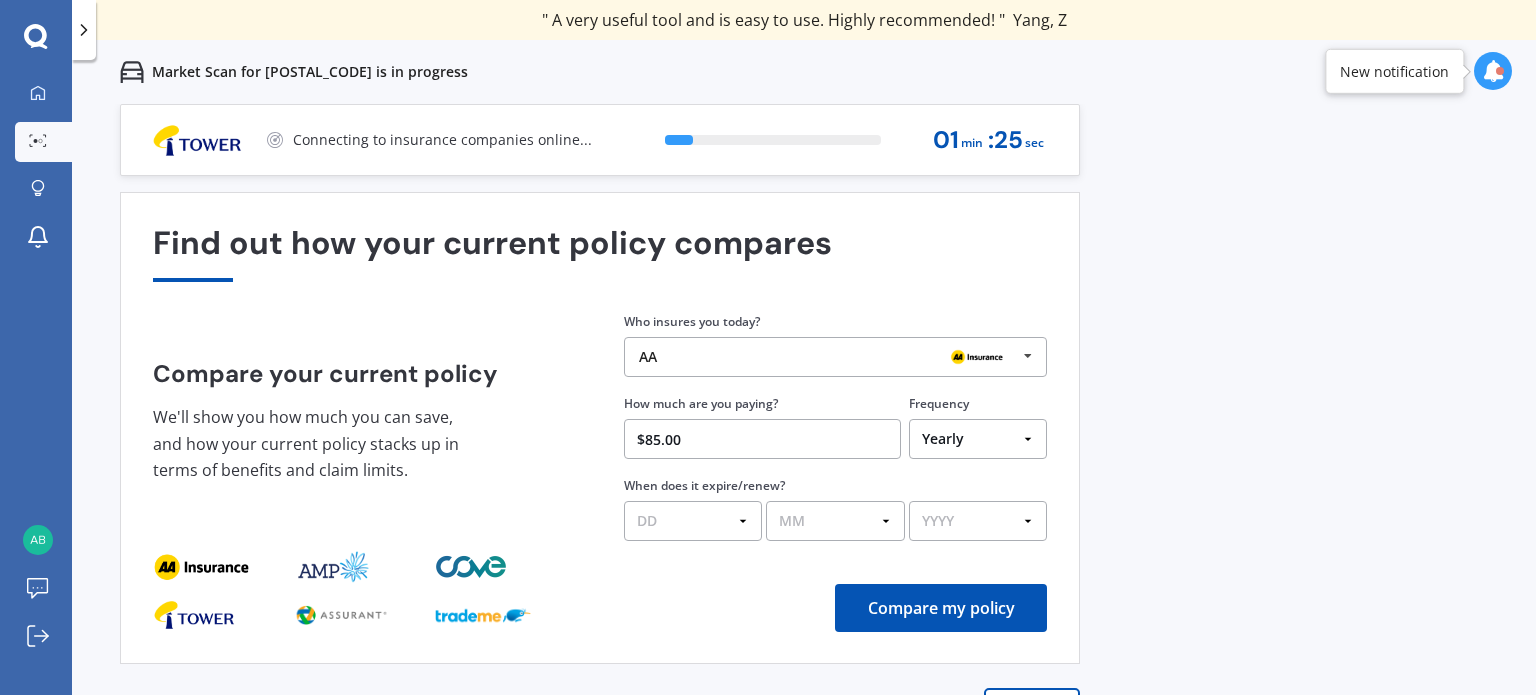 type on "$85.00" 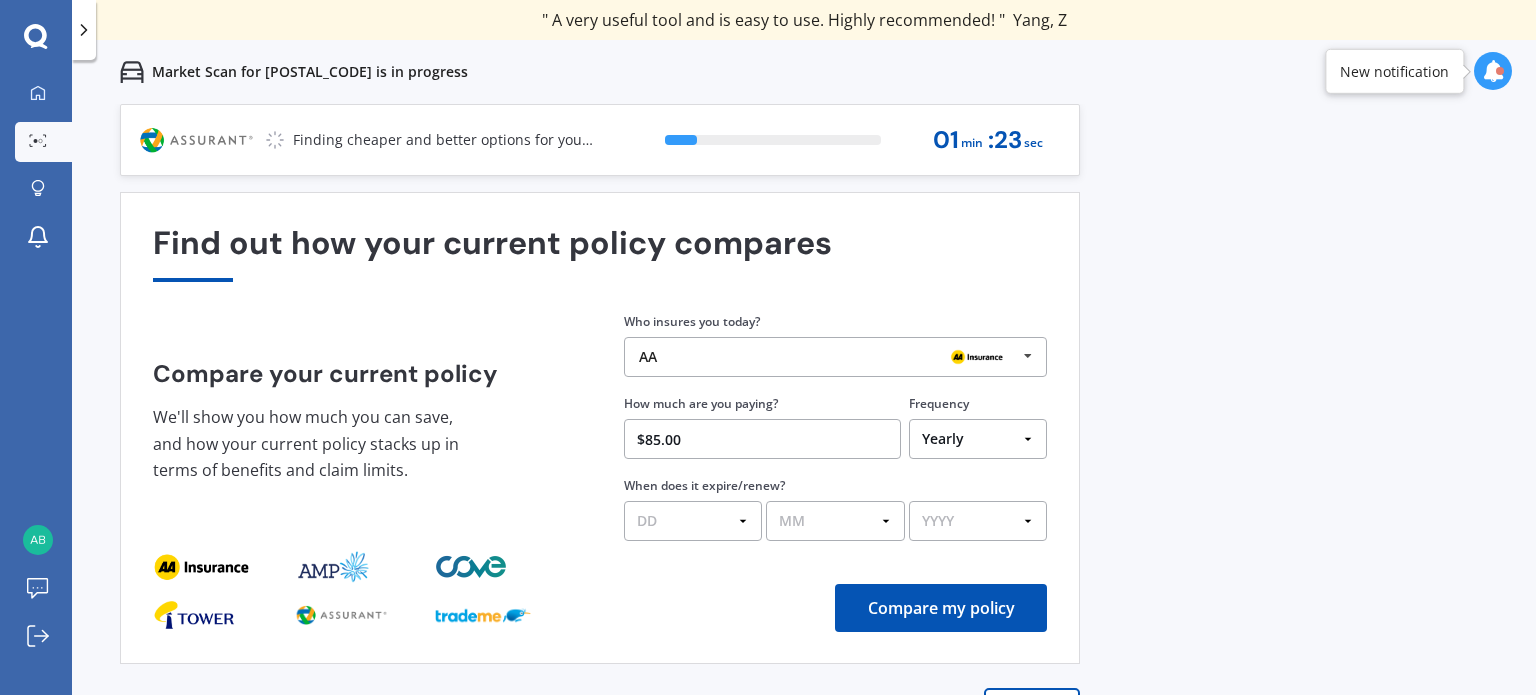 select on "Monthly" 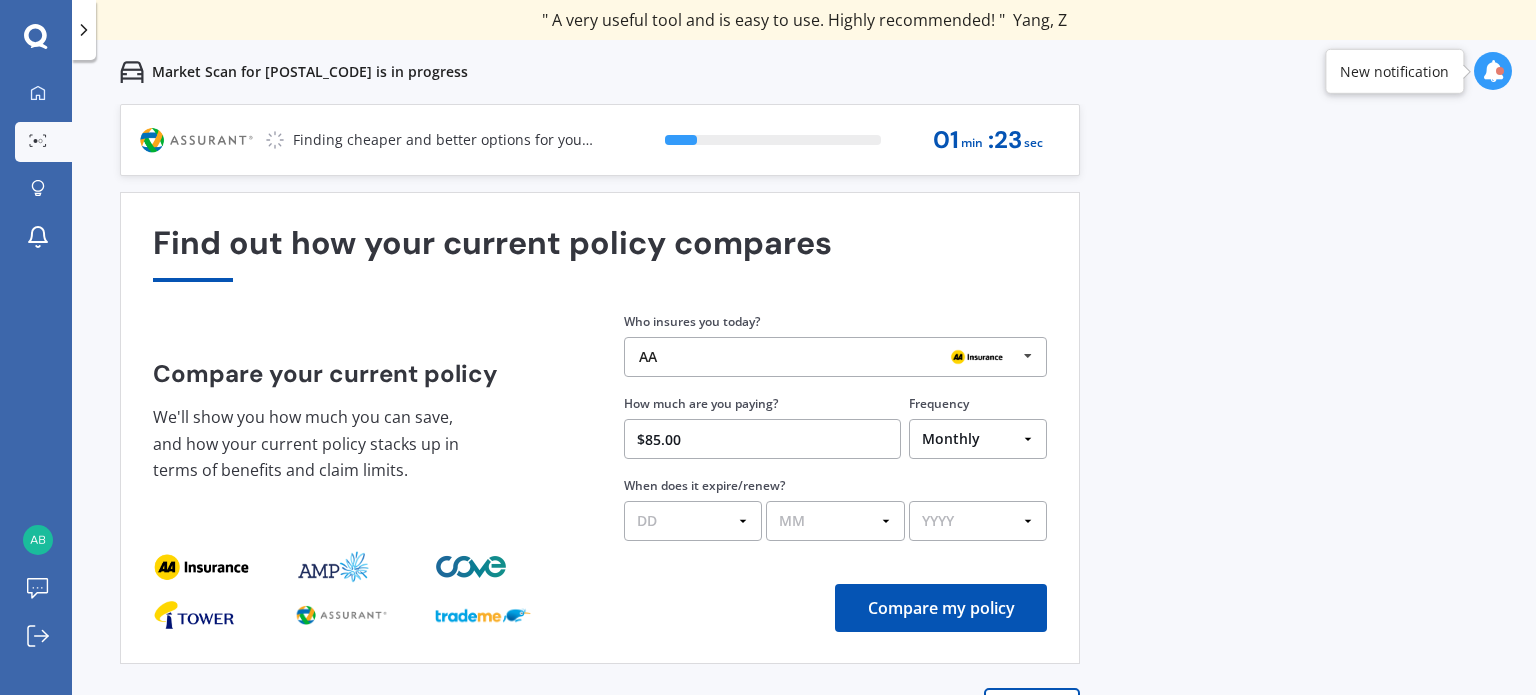 click on "Yearly Six-Monthly Quarterly Monthly Fortnightly Weekly One-Off" at bounding box center [978, 439] 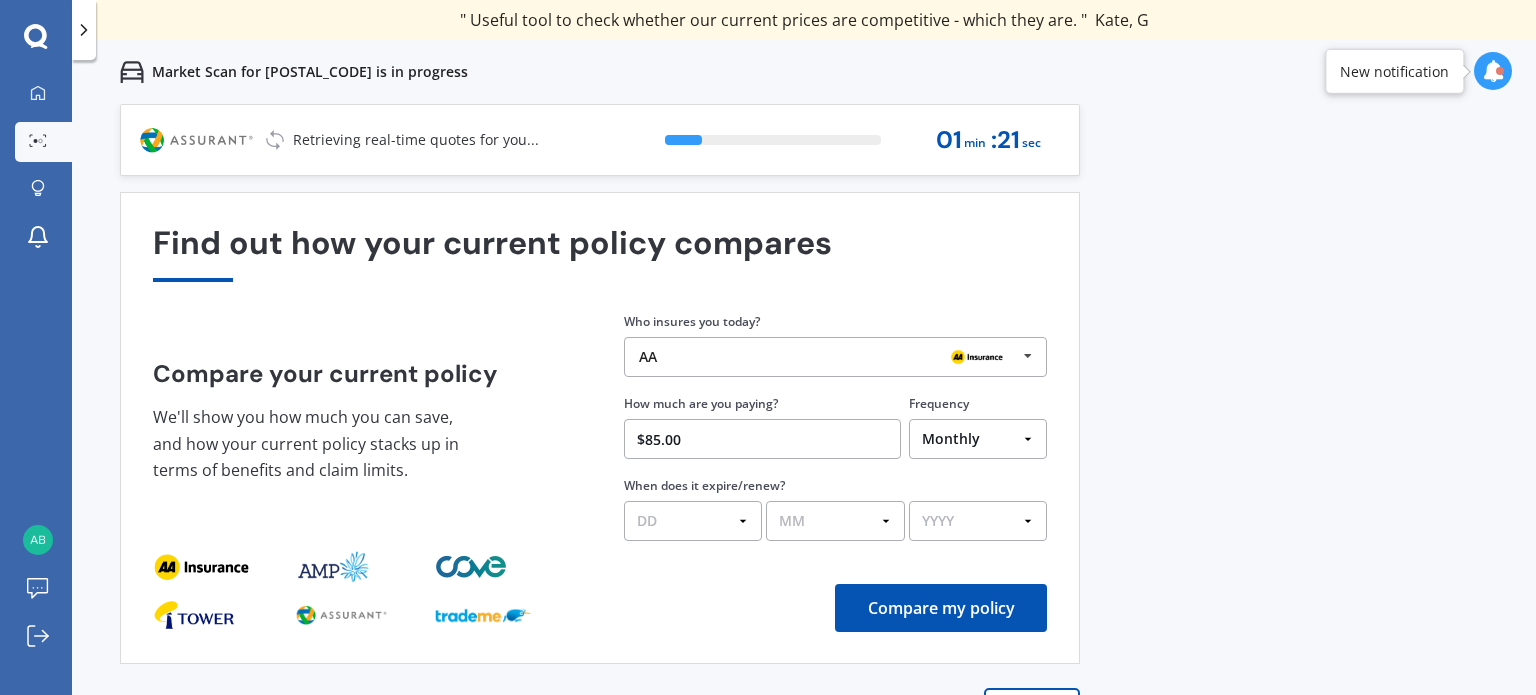 click on "DD 01 02 03 04 05 06 07 08 09 10 11 12 13 14 15 16 17 18 19 20 21 22 23 24 25 26 27 28 29 30 31" at bounding box center (693, 521) 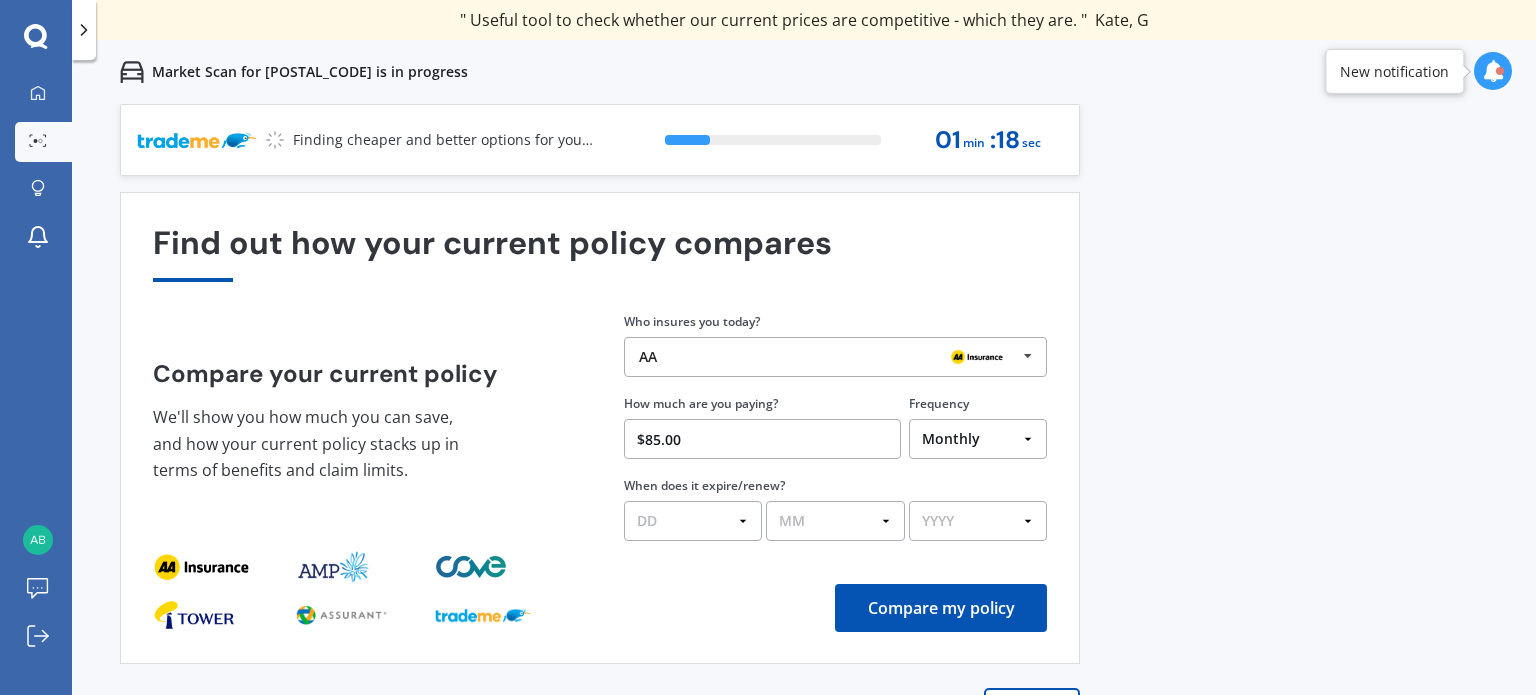 select on "15" 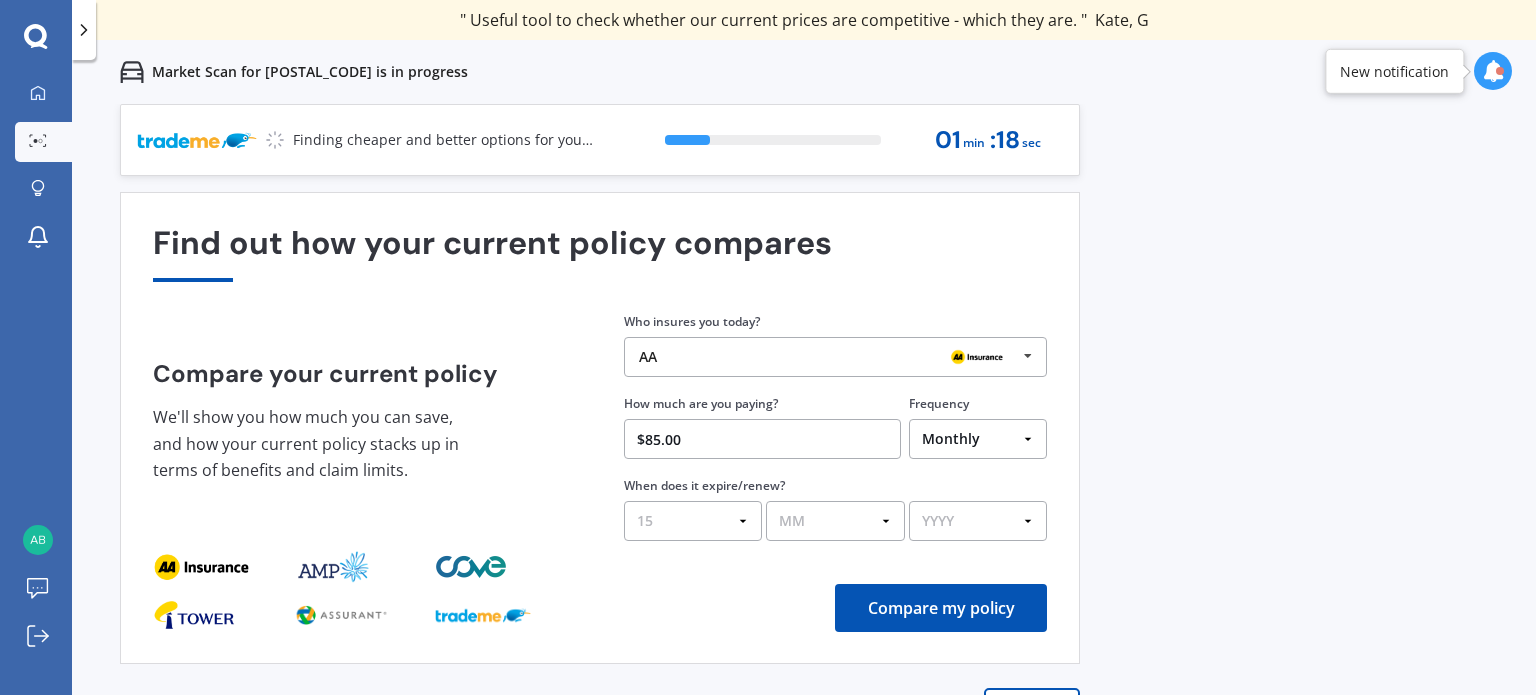 click on "DD 01 02 03 04 05 06 07 08 09 10 11 12 13 14 15 16 17 18 19 20 21 22 23 24 25 26 27 28 29 30 31" at bounding box center [693, 521] 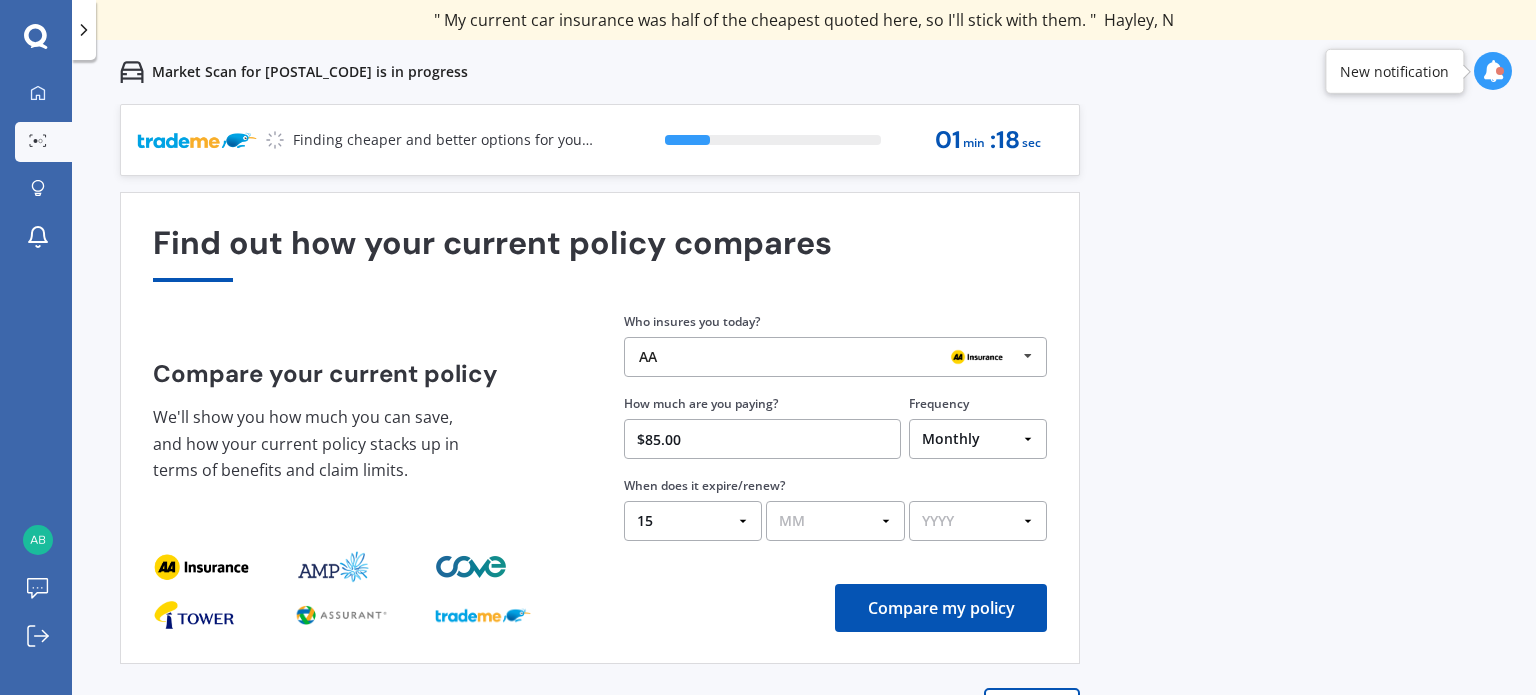 click on "MM 01 02 03 04 05 06 07 08 09 10 11 12" at bounding box center (835, 521) 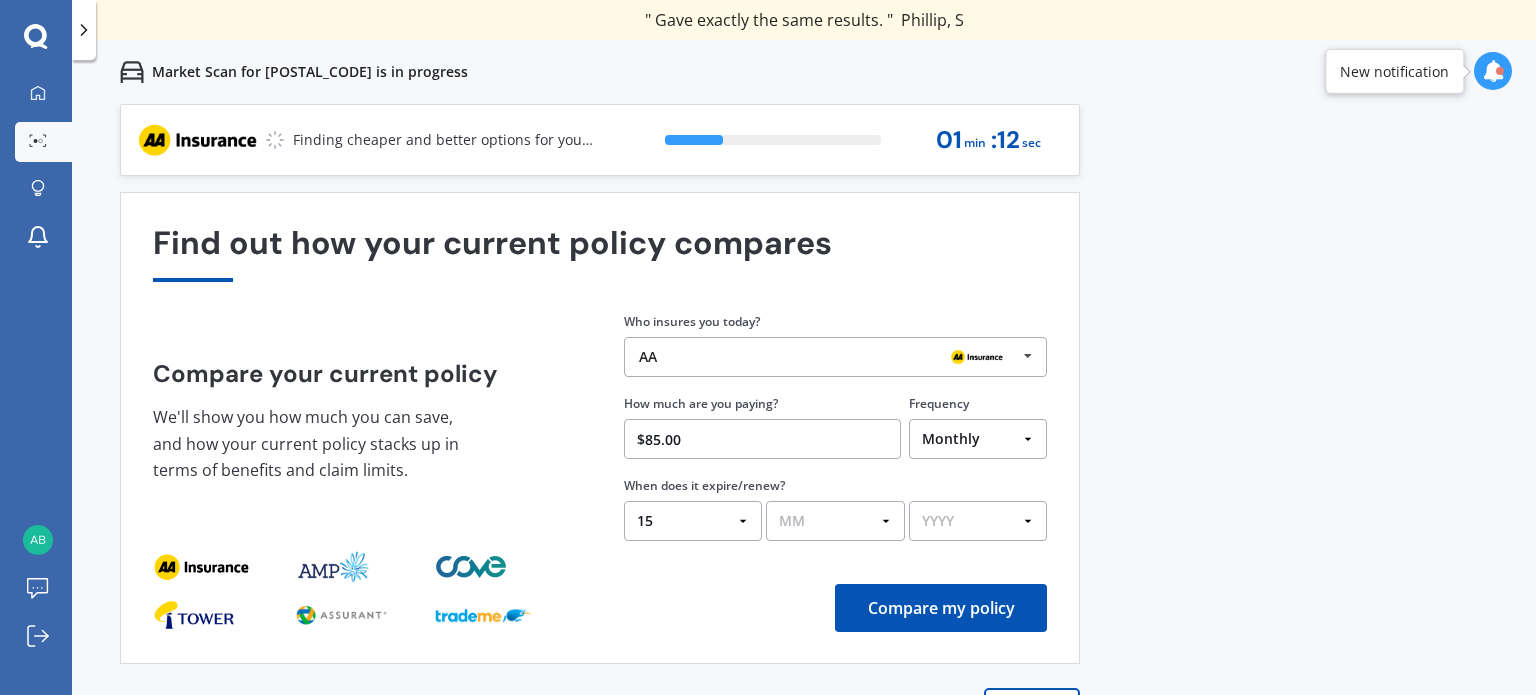 select on "08" 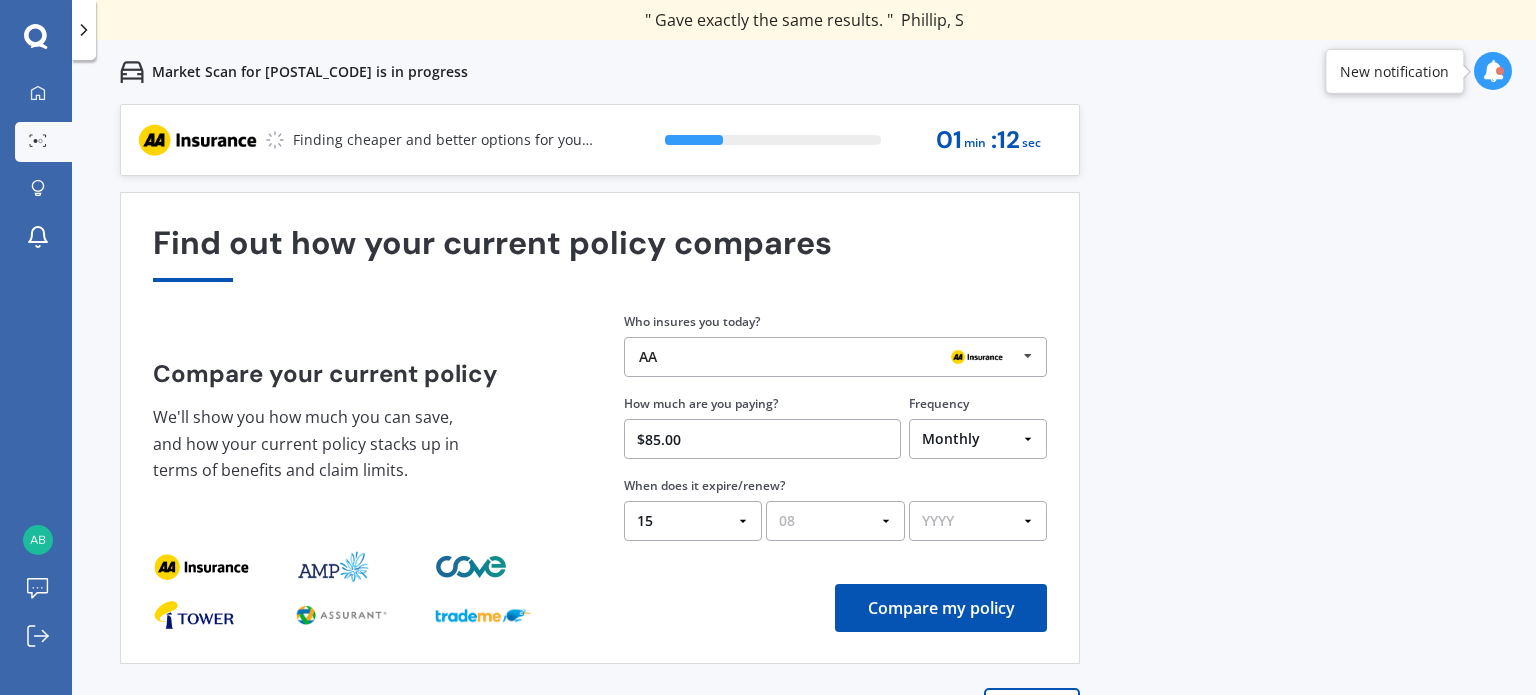 click on "MM 01 02 03 04 05 06 07 08 09 10 11 12" at bounding box center [835, 521] 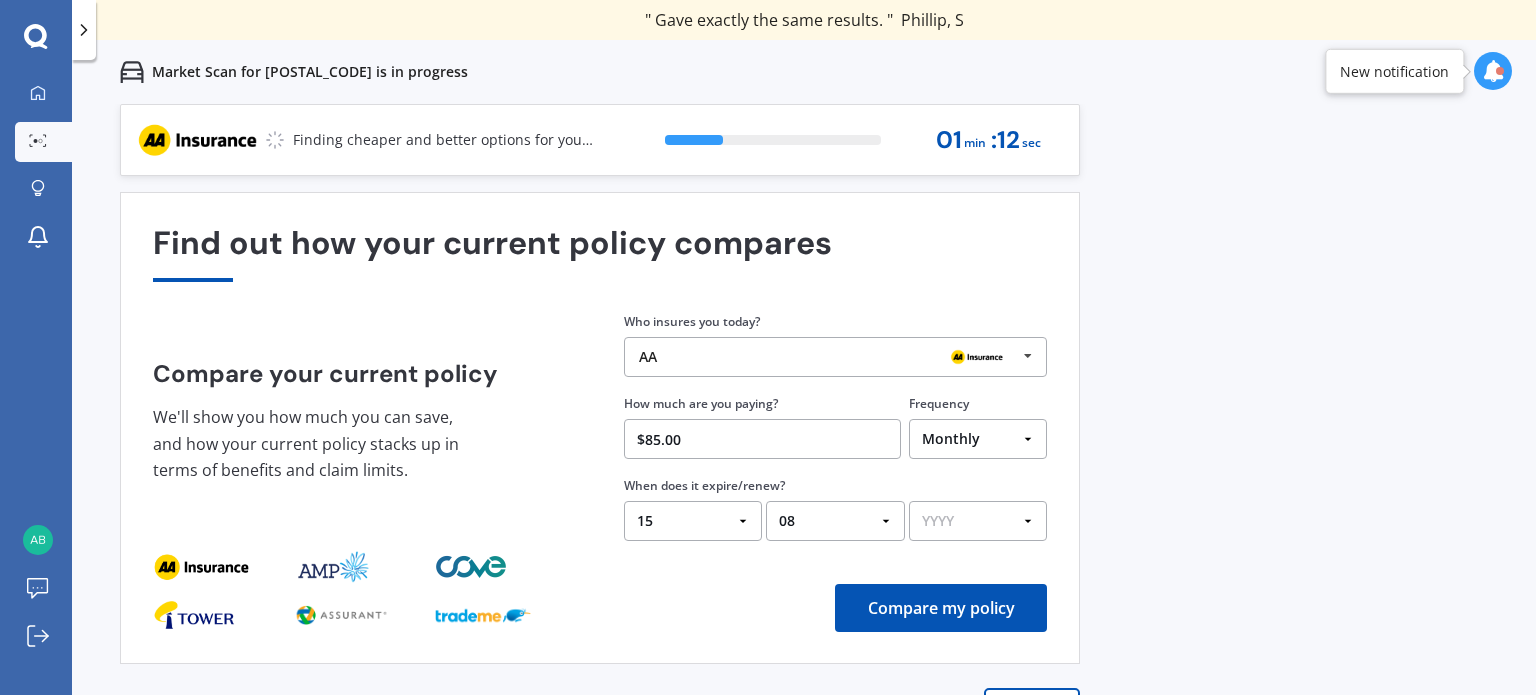 click on "YYYY 2026 2025 2024" at bounding box center [978, 521] 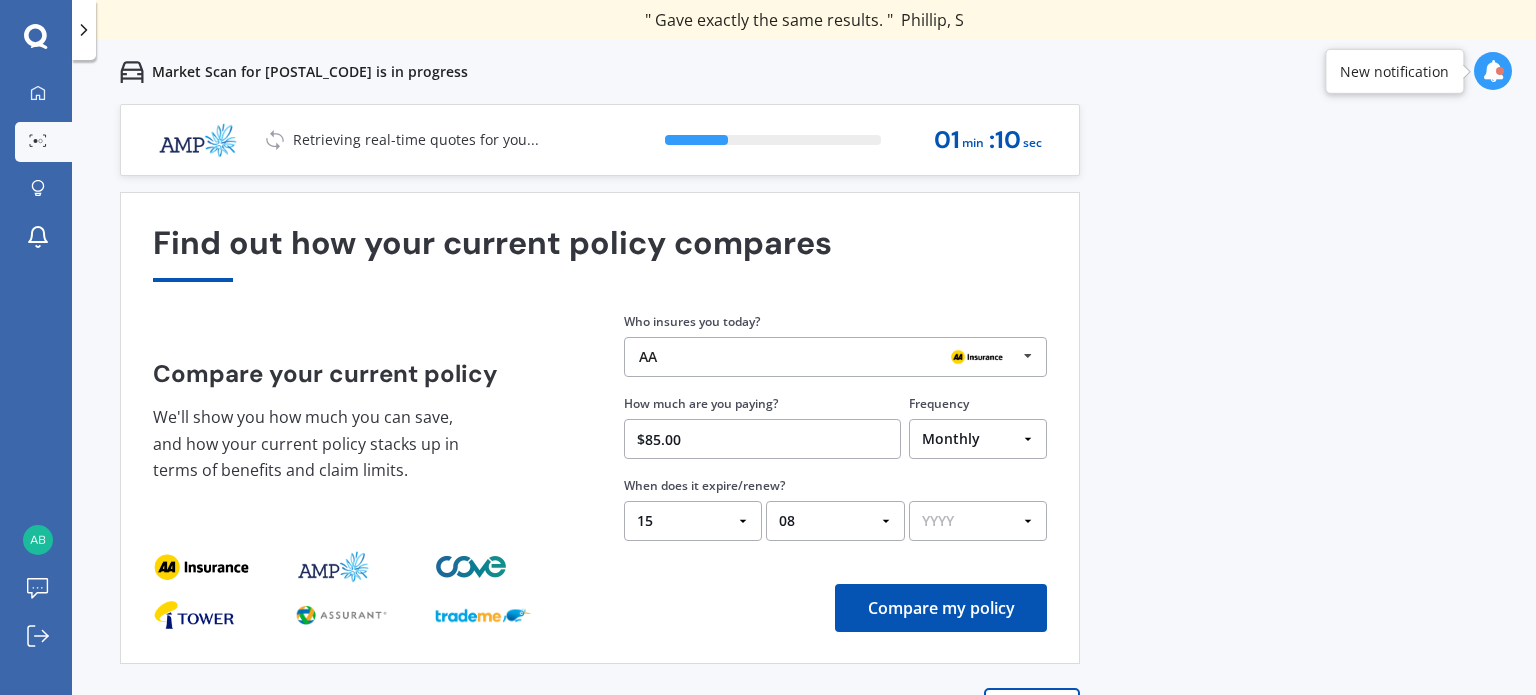 select on "2025" 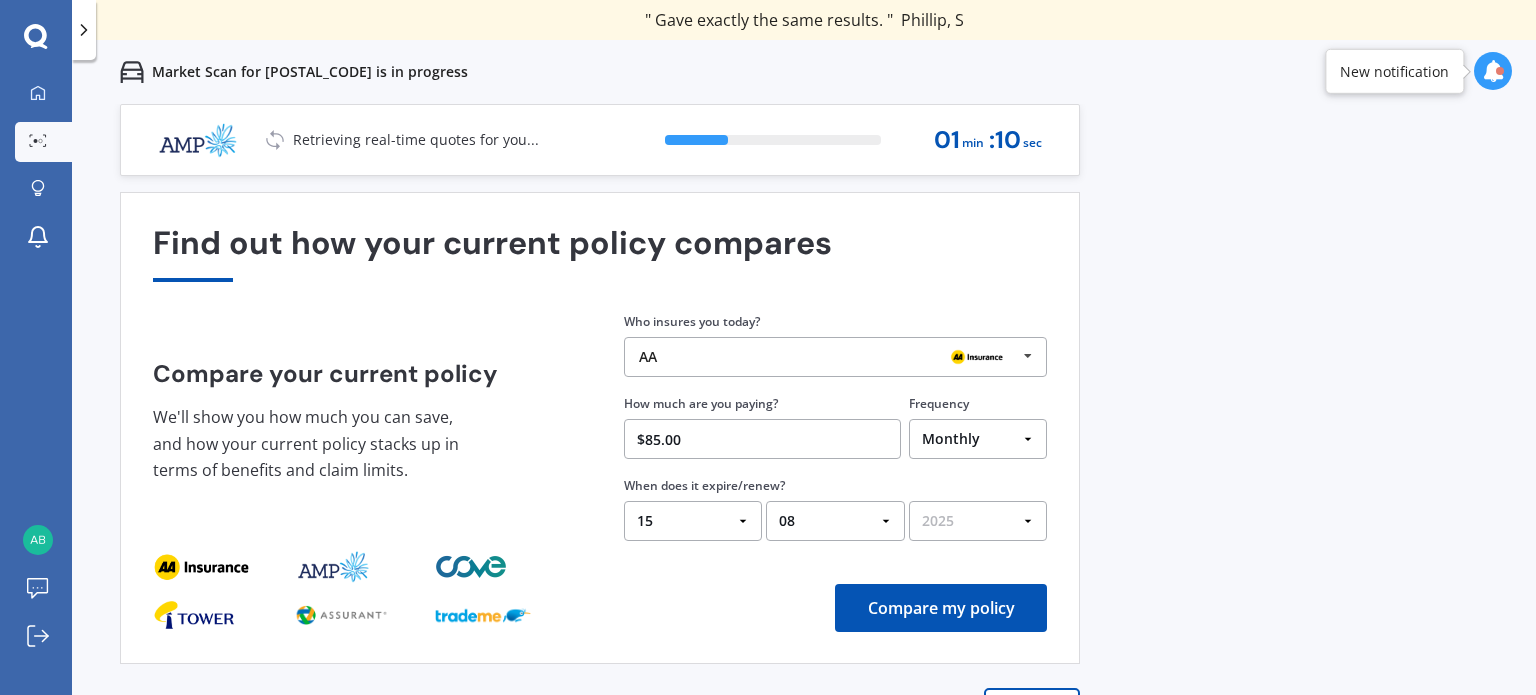 click on "YYYY 2026 2025 2024" at bounding box center [978, 521] 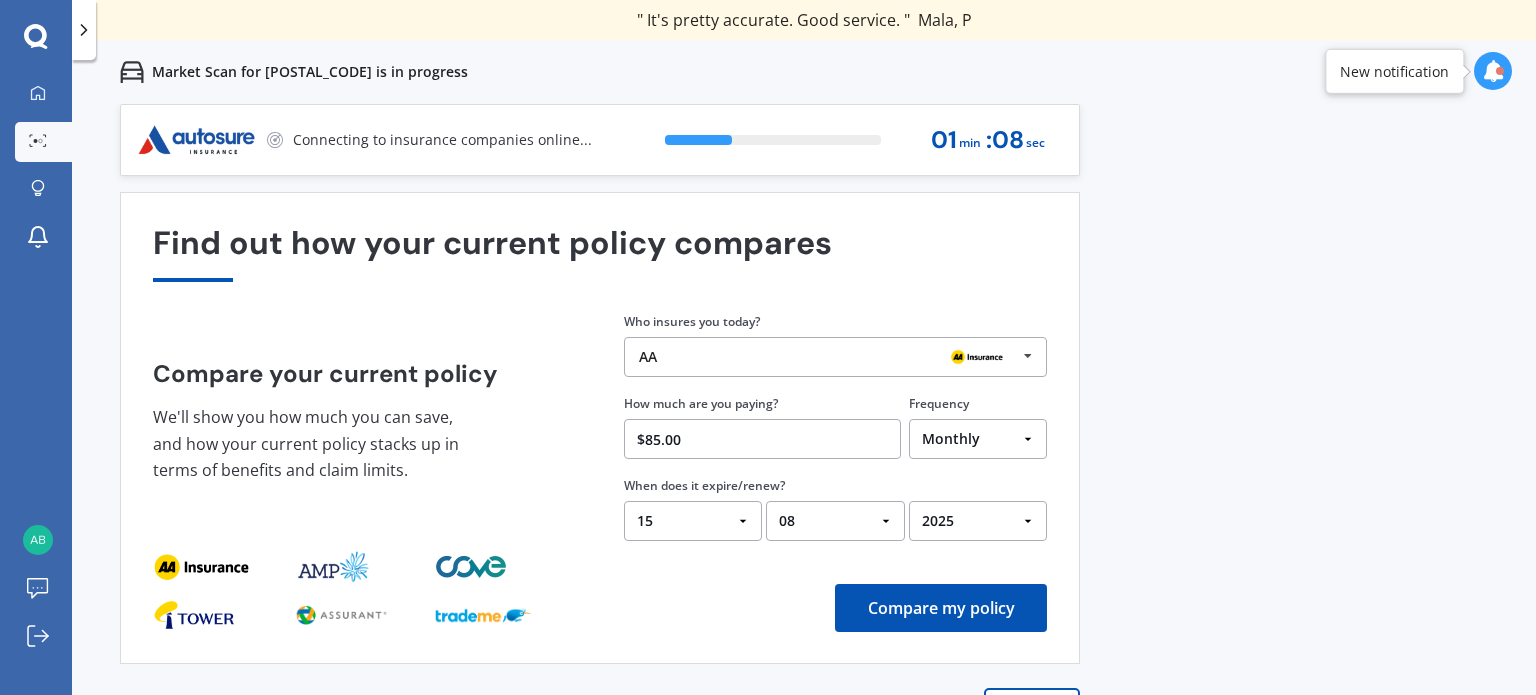 click on "Compare my policy" at bounding box center (941, 608) 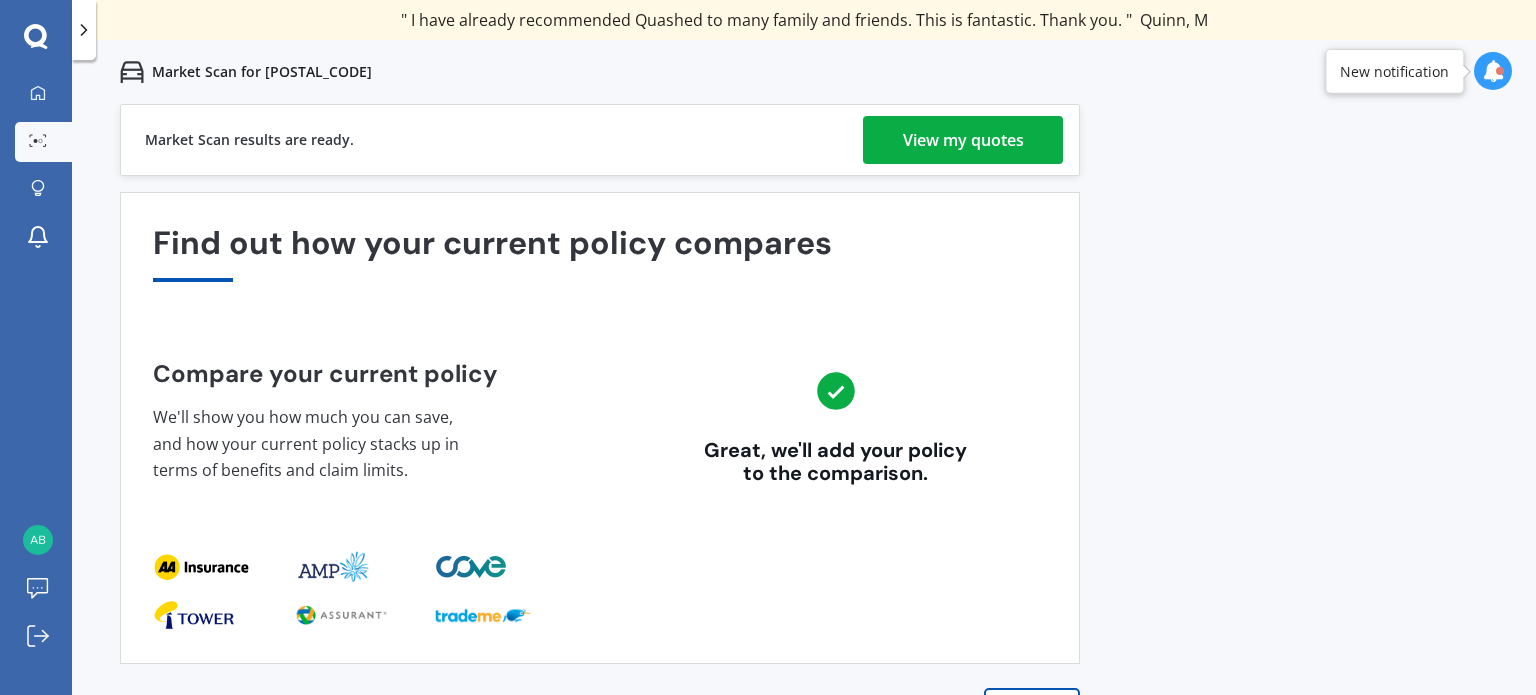 click on "View my quotes" at bounding box center (963, 140) 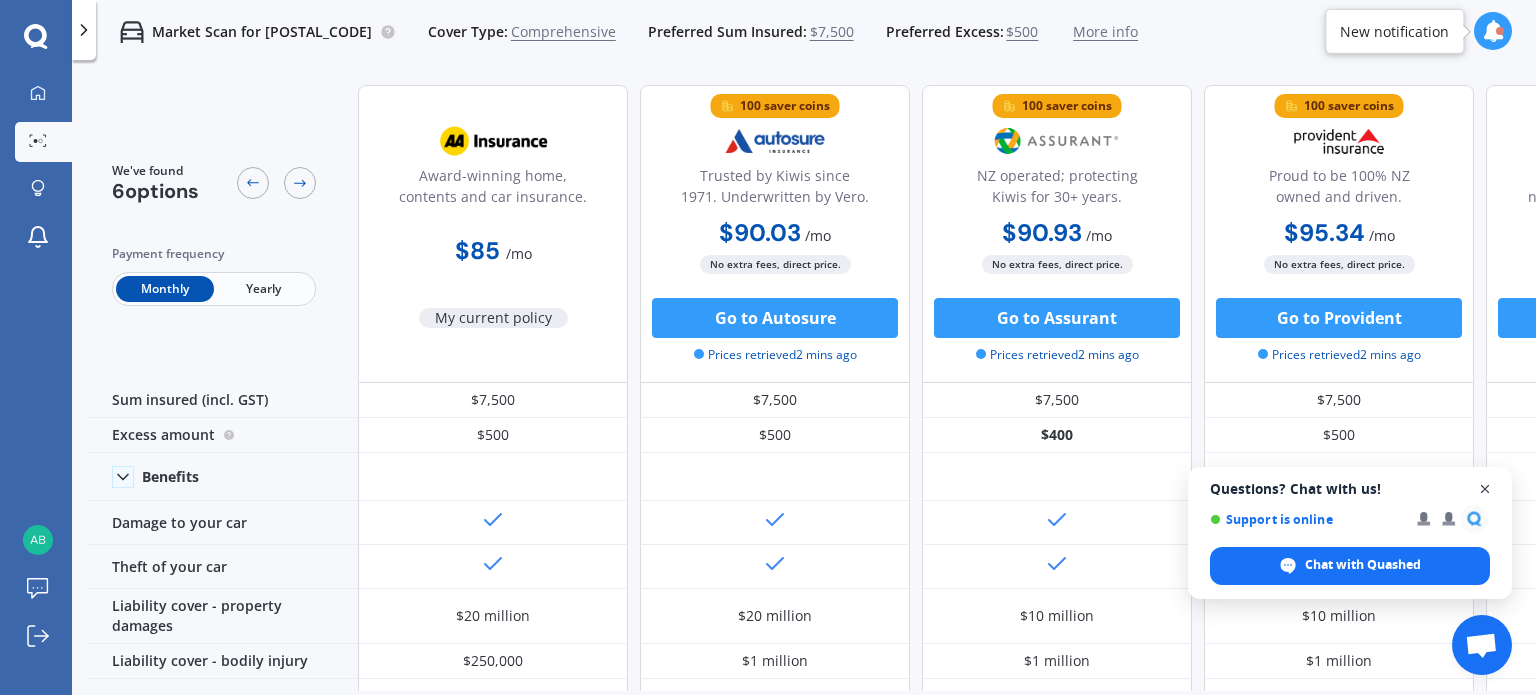 click at bounding box center (1485, 489) 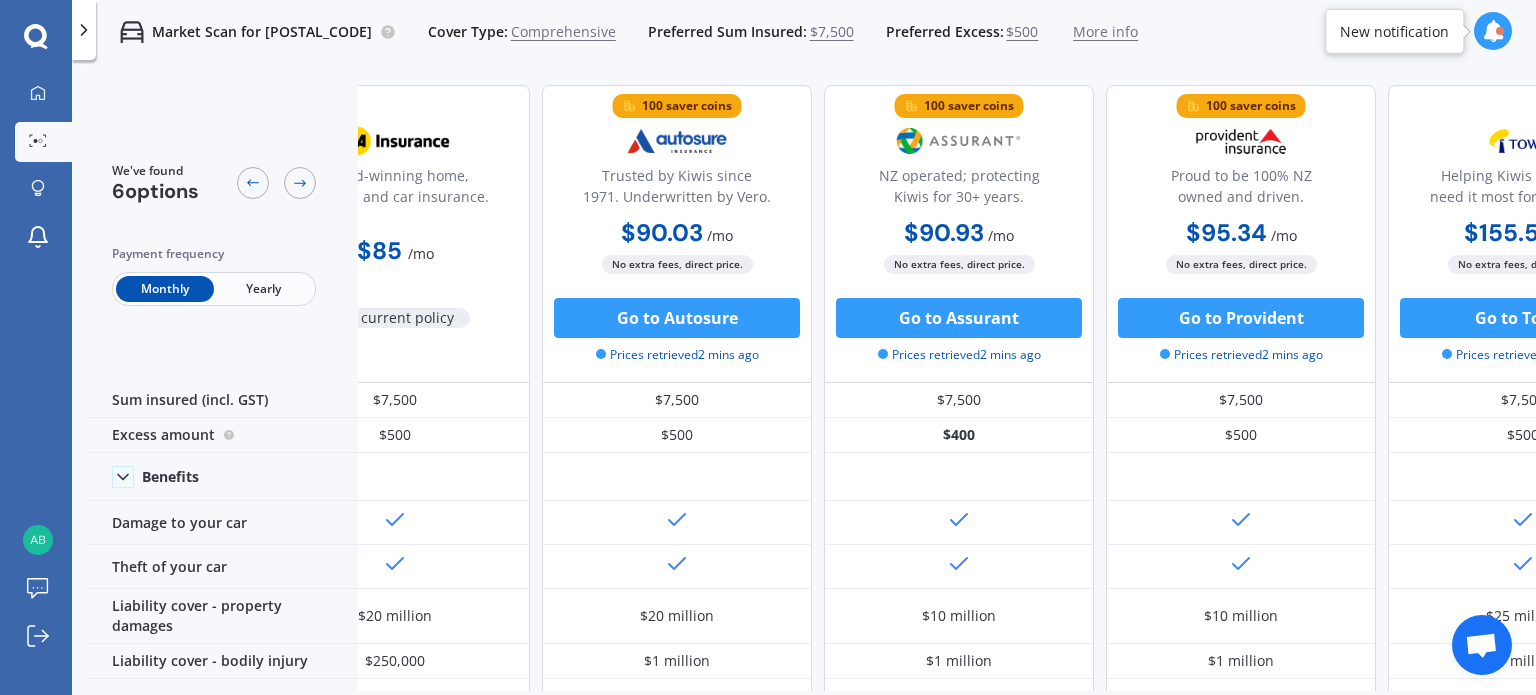 scroll, scrollTop: 0, scrollLeft: 0, axis: both 